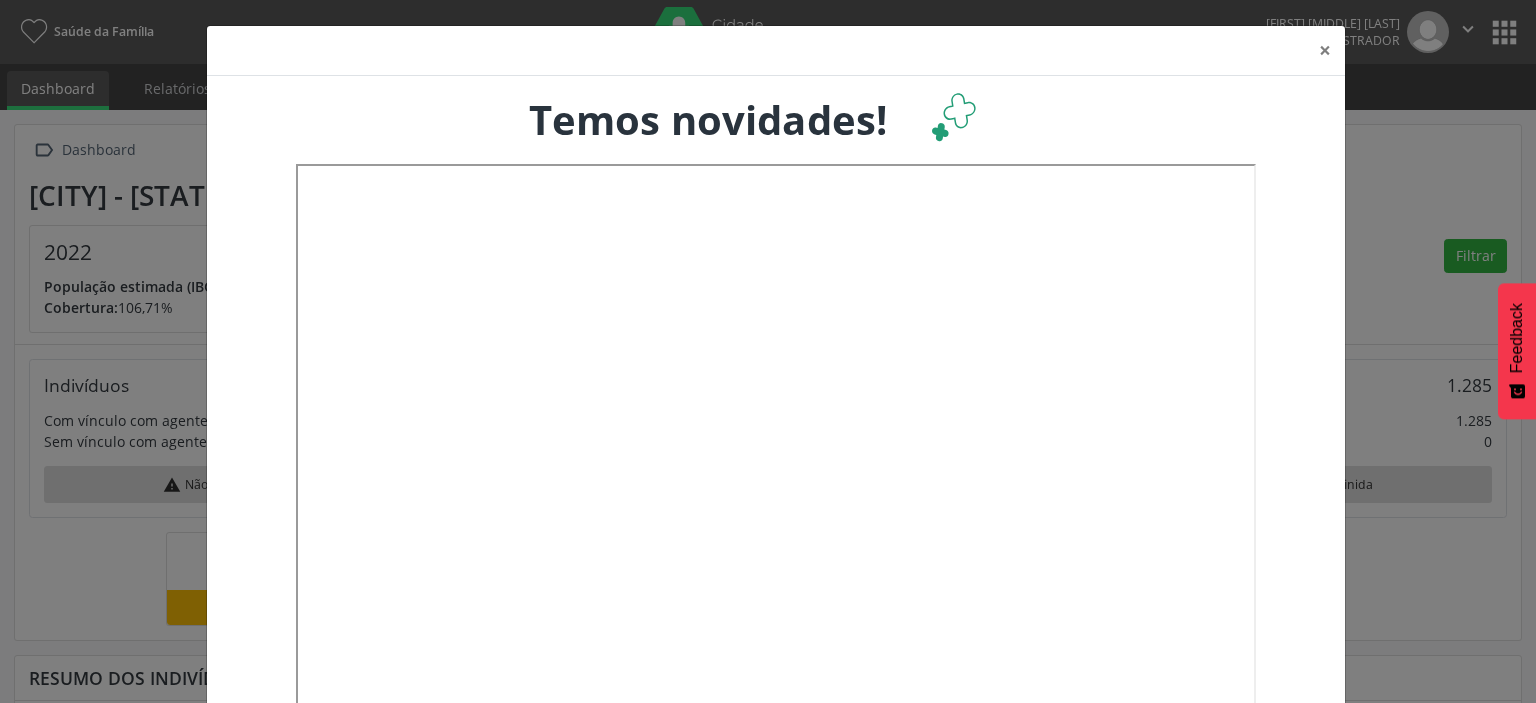 scroll, scrollTop: 0, scrollLeft: 0, axis: both 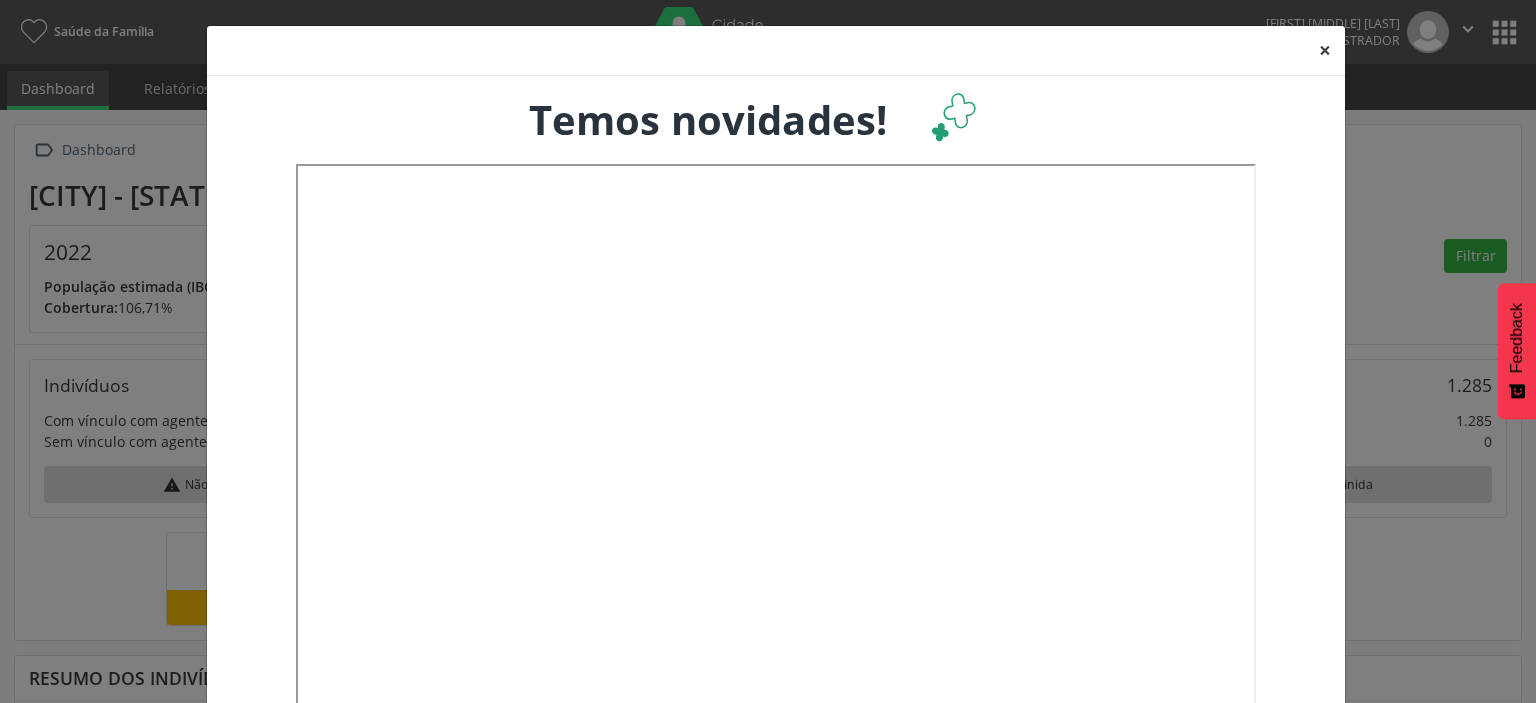 click on "×" at bounding box center [1325, 50] 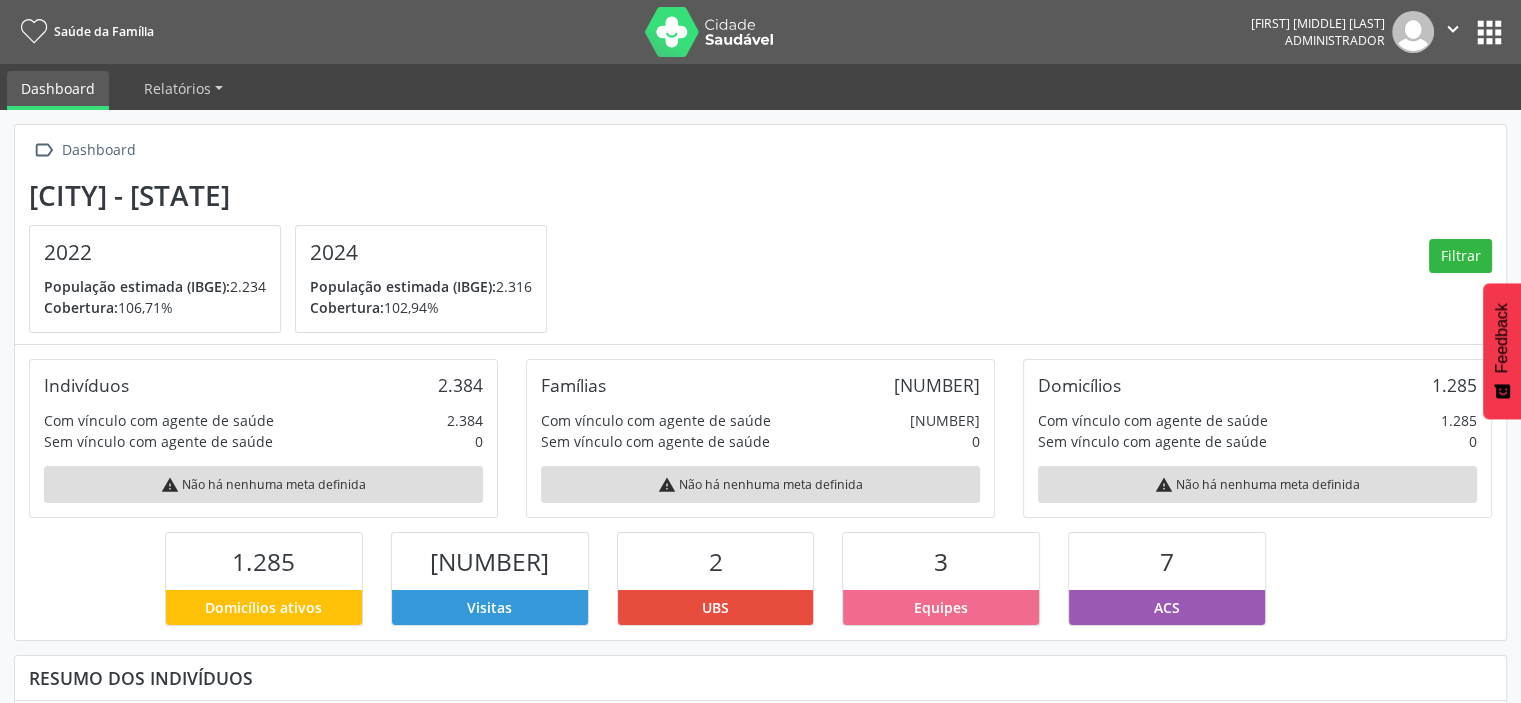 scroll, scrollTop: 329, scrollLeft: 497, axis: both 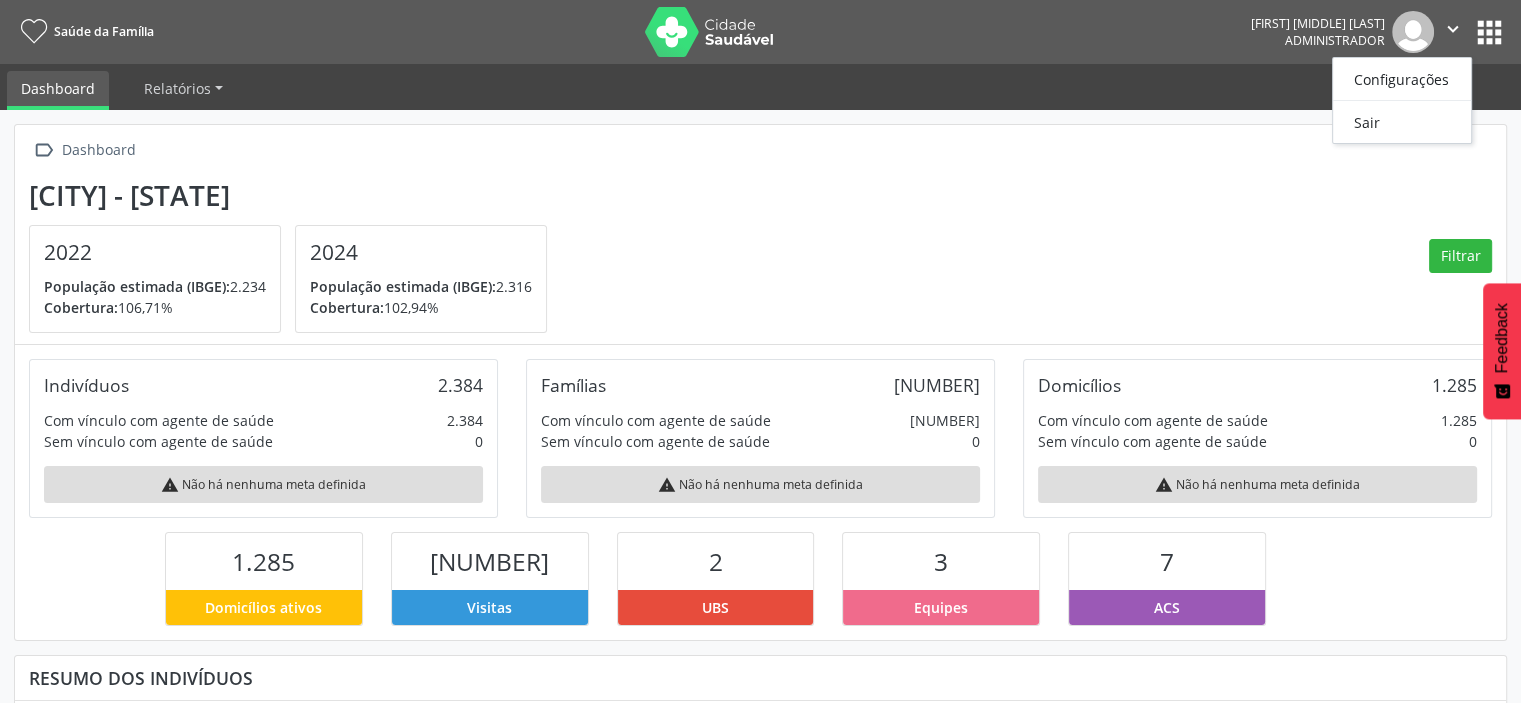 drag, startPoint x: 1453, startPoint y: 22, endPoint x: 1476, endPoint y: 26, distance: 23.345236 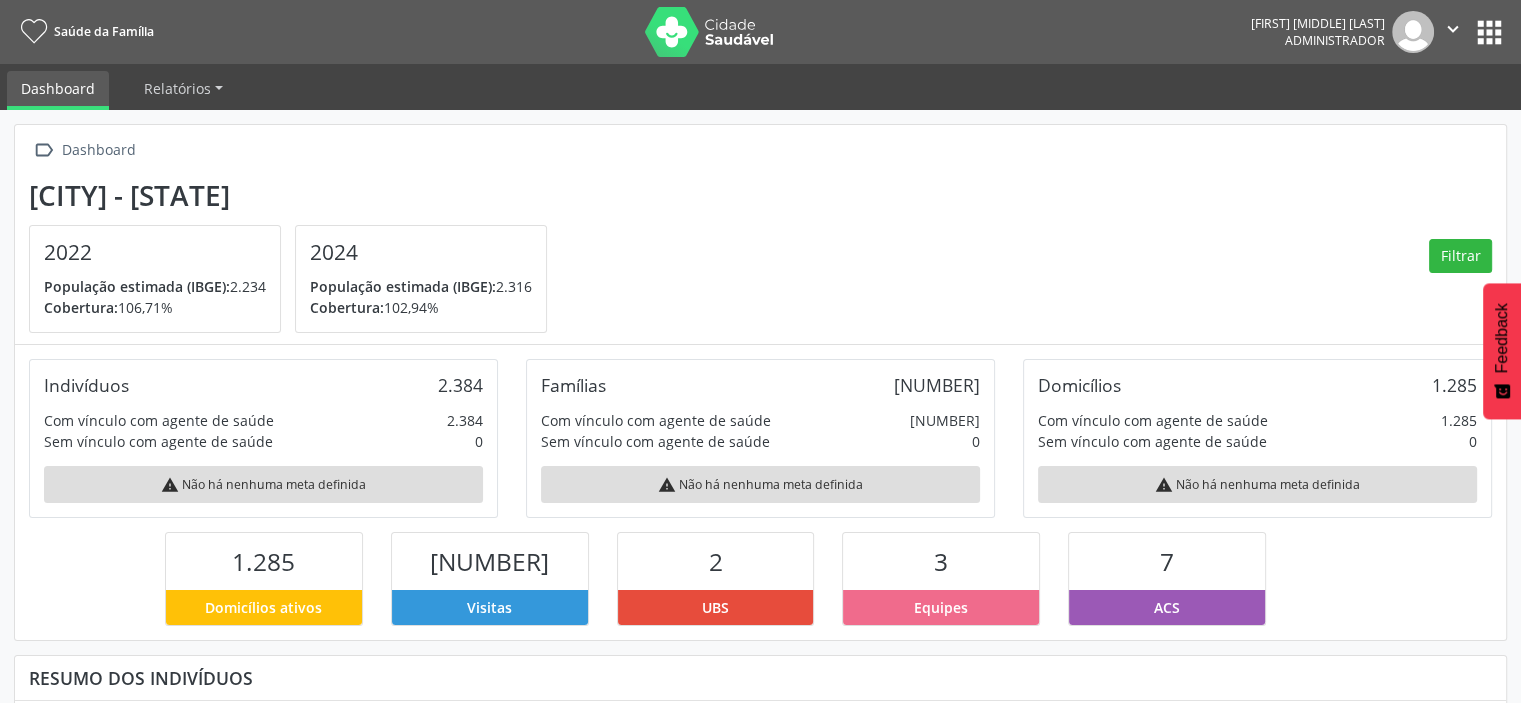 click on "apps" at bounding box center [1489, 32] 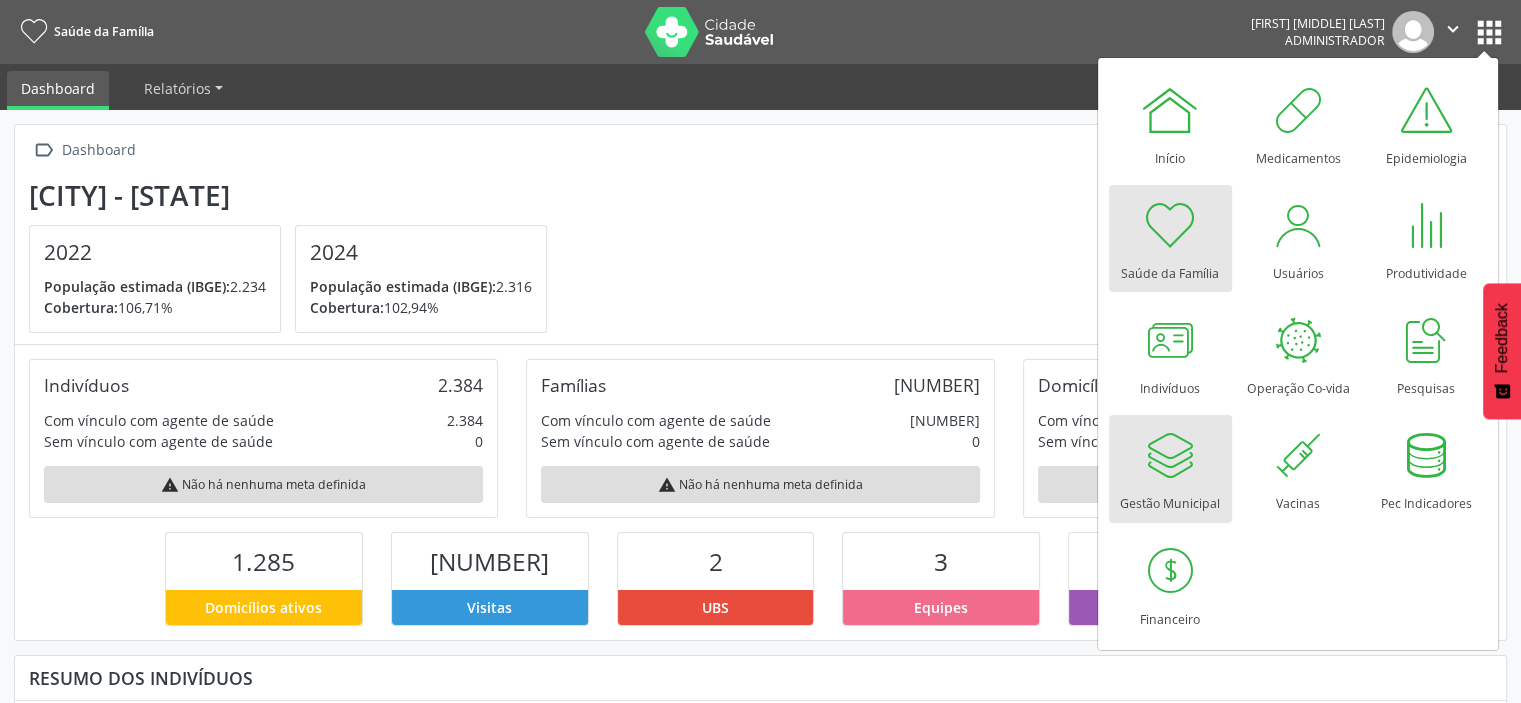 click at bounding box center [1170, 455] 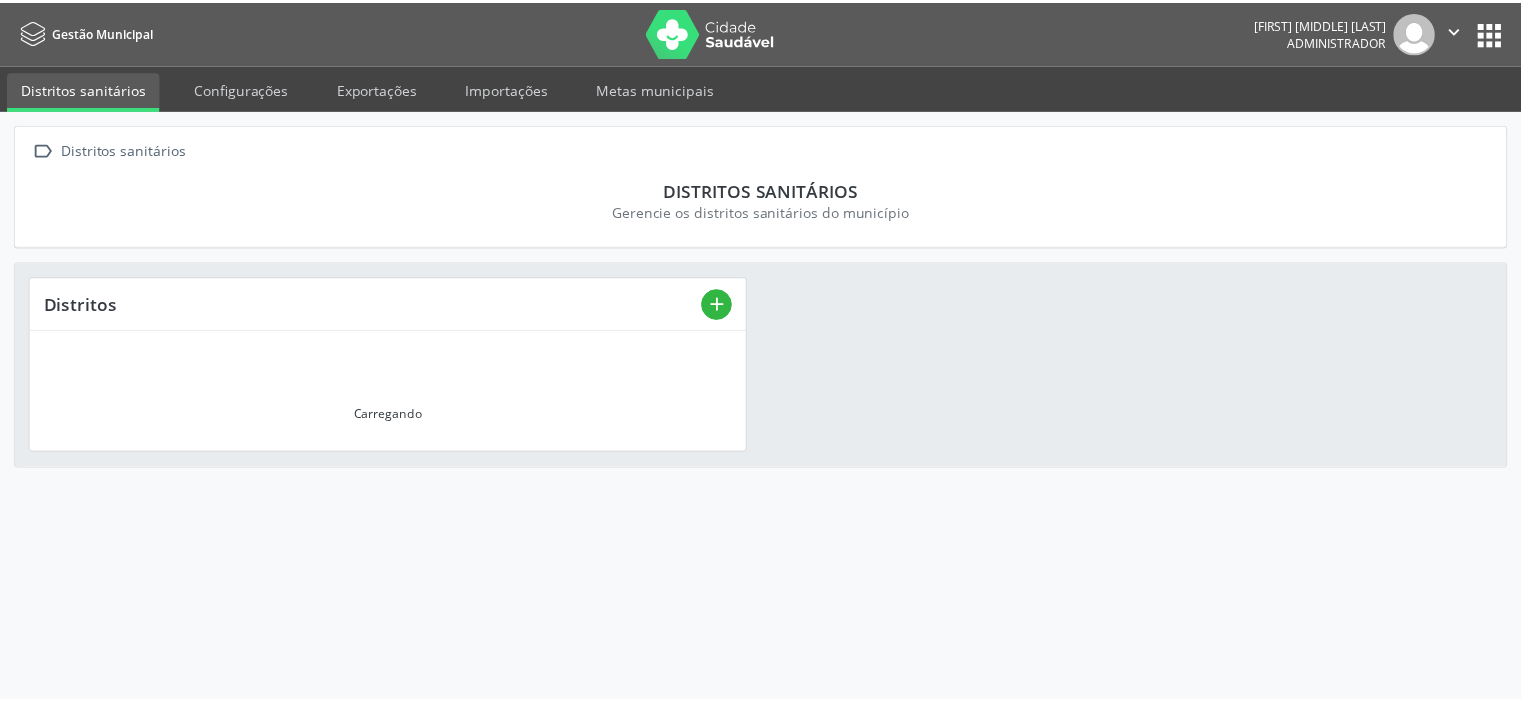 scroll, scrollTop: 0, scrollLeft: 0, axis: both 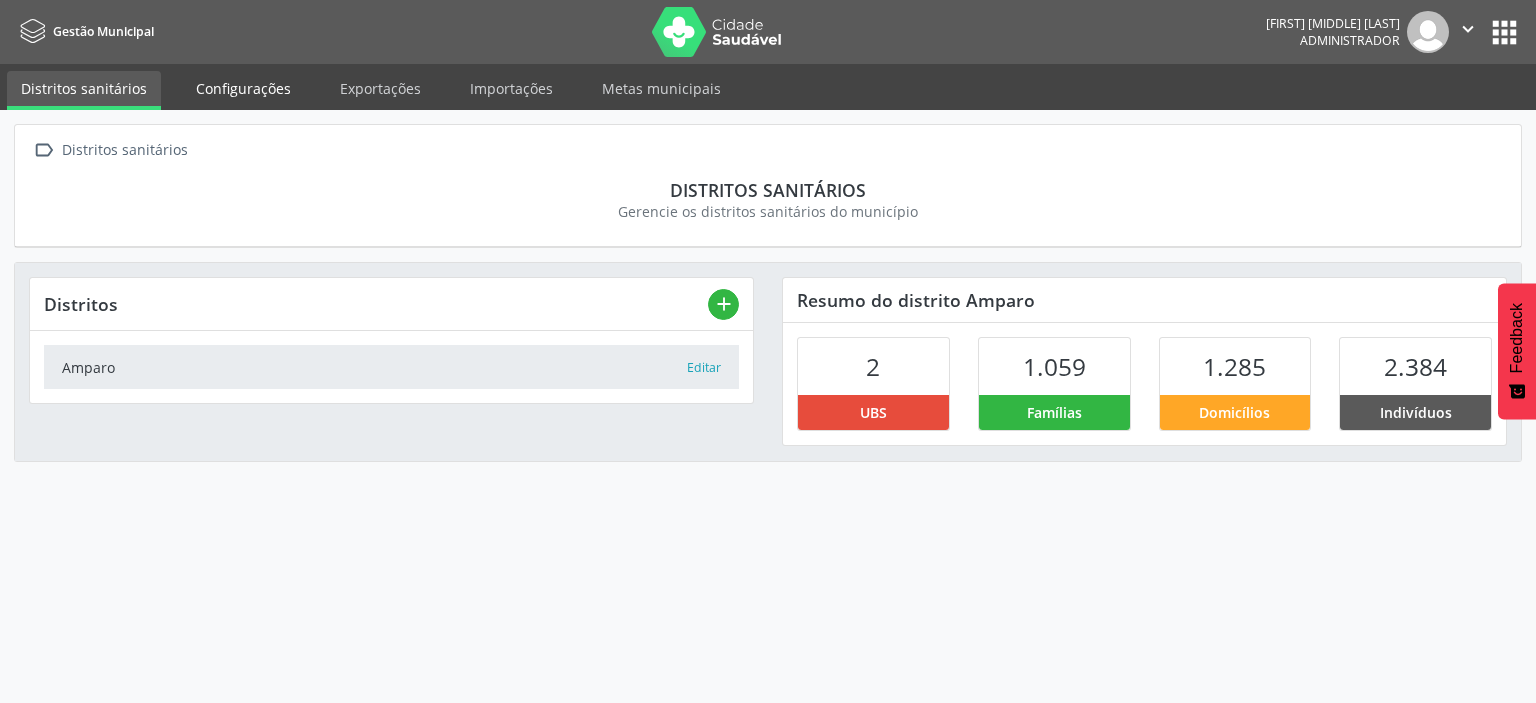 click on "Configurações" at bounding box center [243, 88] 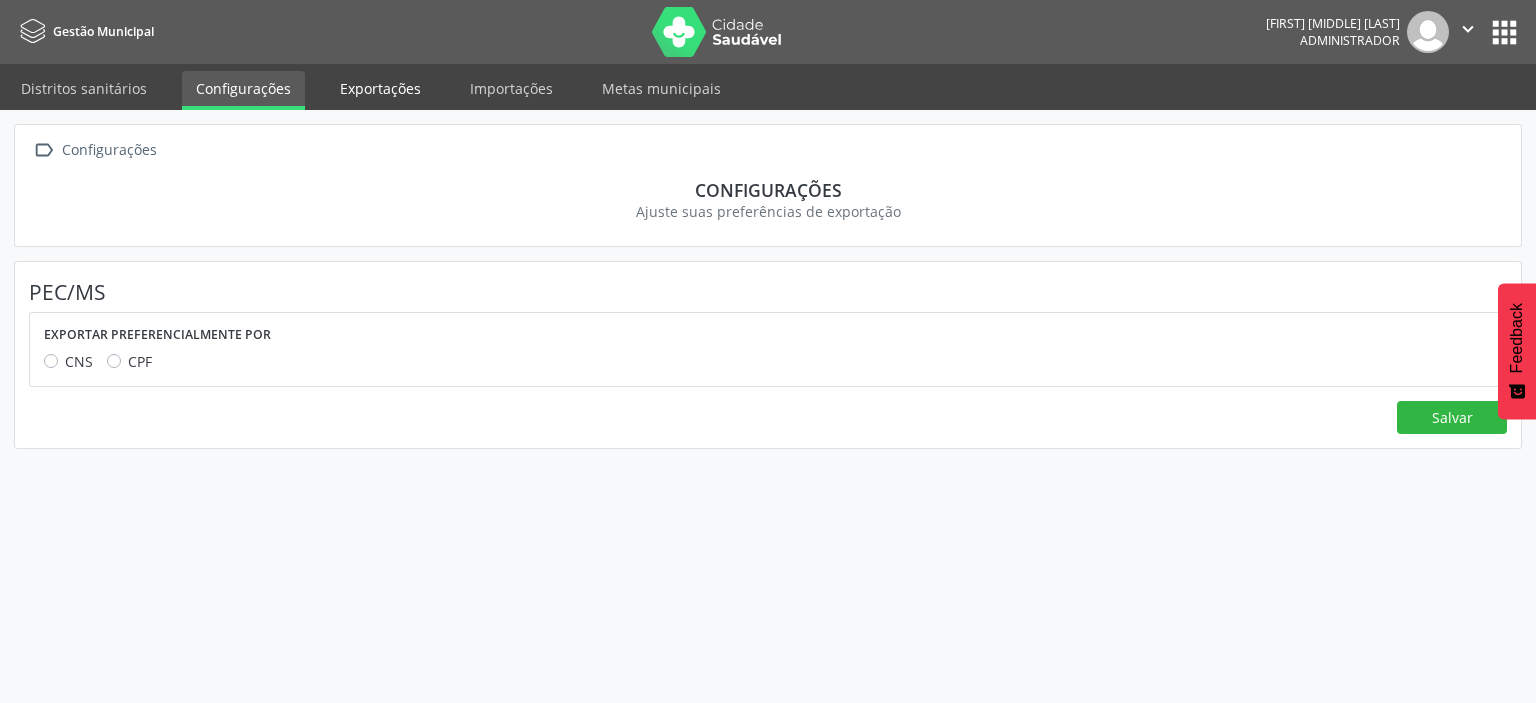 click on "Exportações" at bounding box center [380, 88] 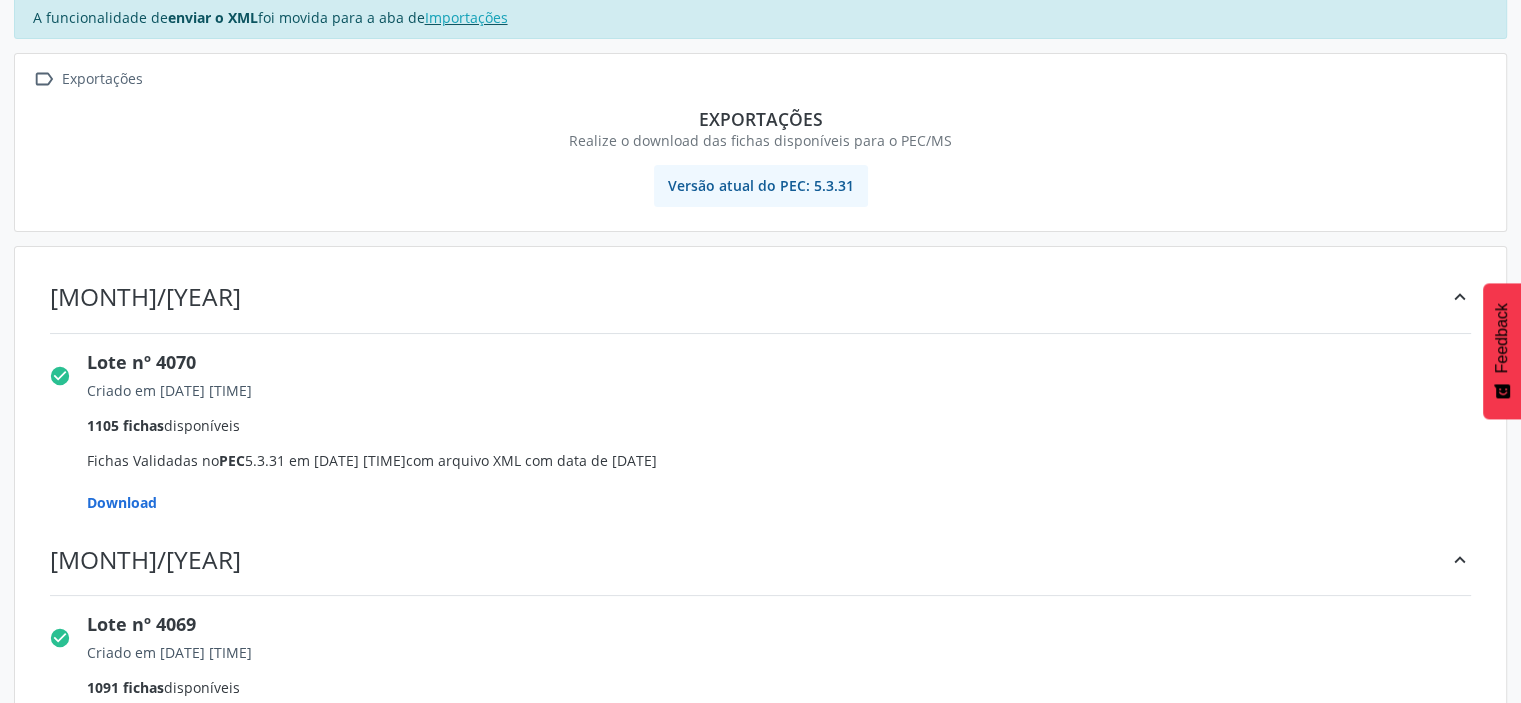 scroll, scrollTop: 200, scrollLeft: 0, axis: vertical 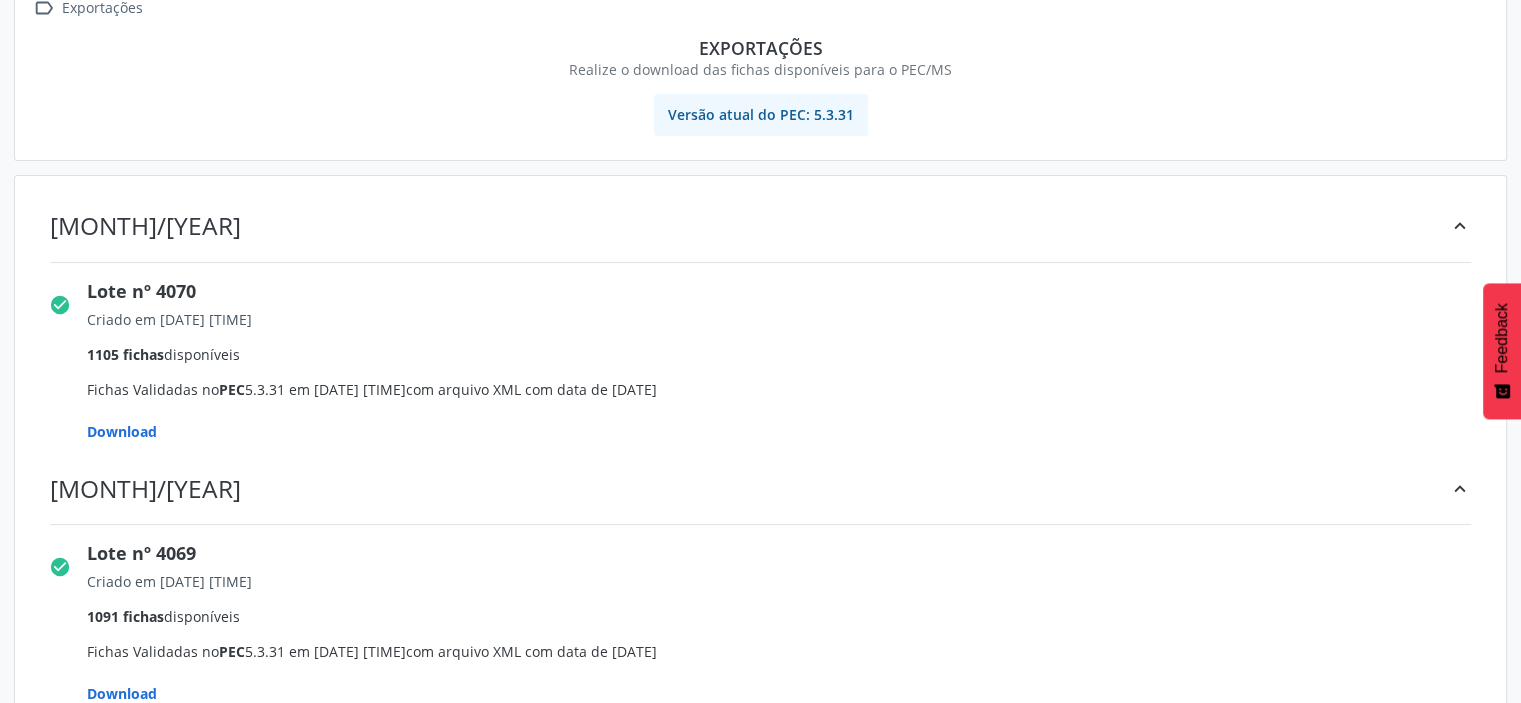 drag, startPoint x: 157, startPoint y: 313, endPoint x: 296, endPoint y: 311, distance: 139.01439 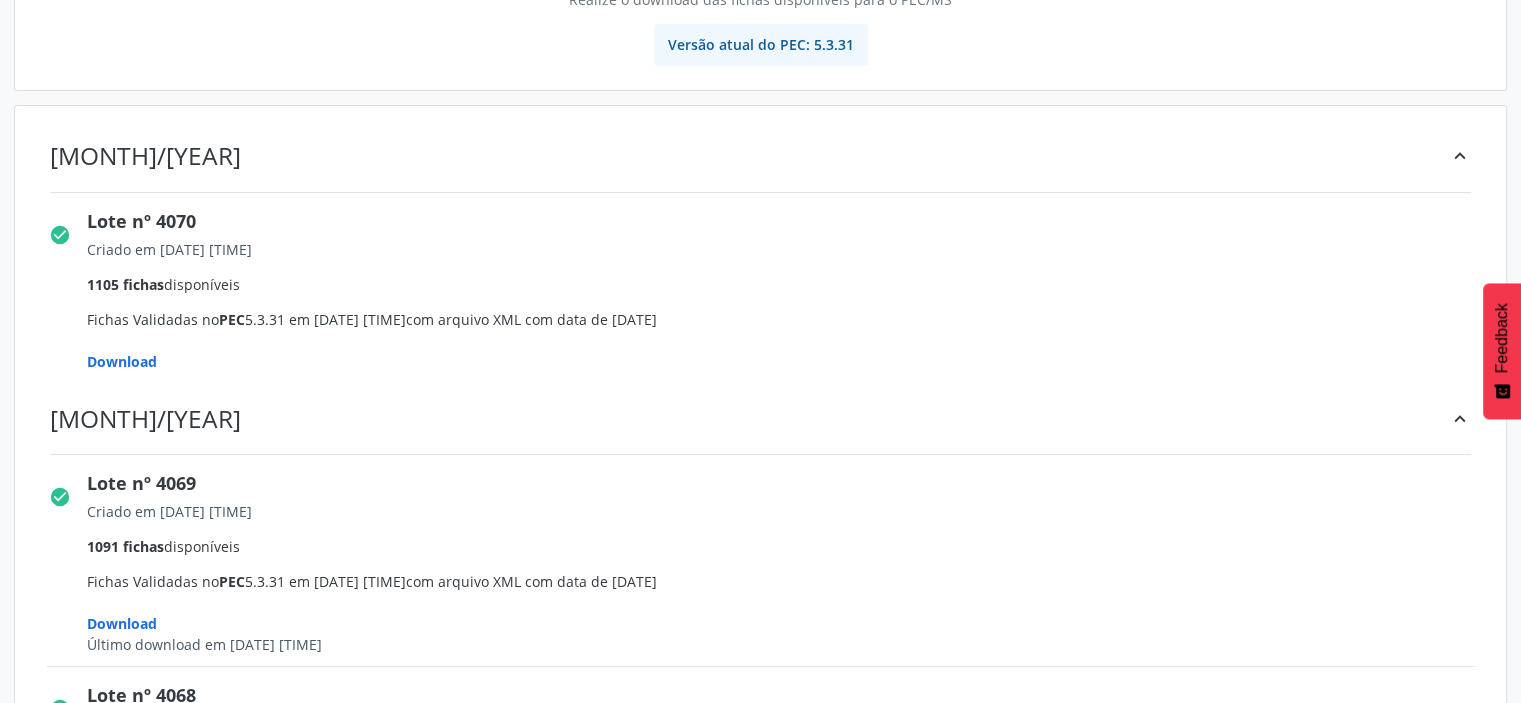 scroll, scrollTop: 400, scrollLeft: 0, axis: vertical 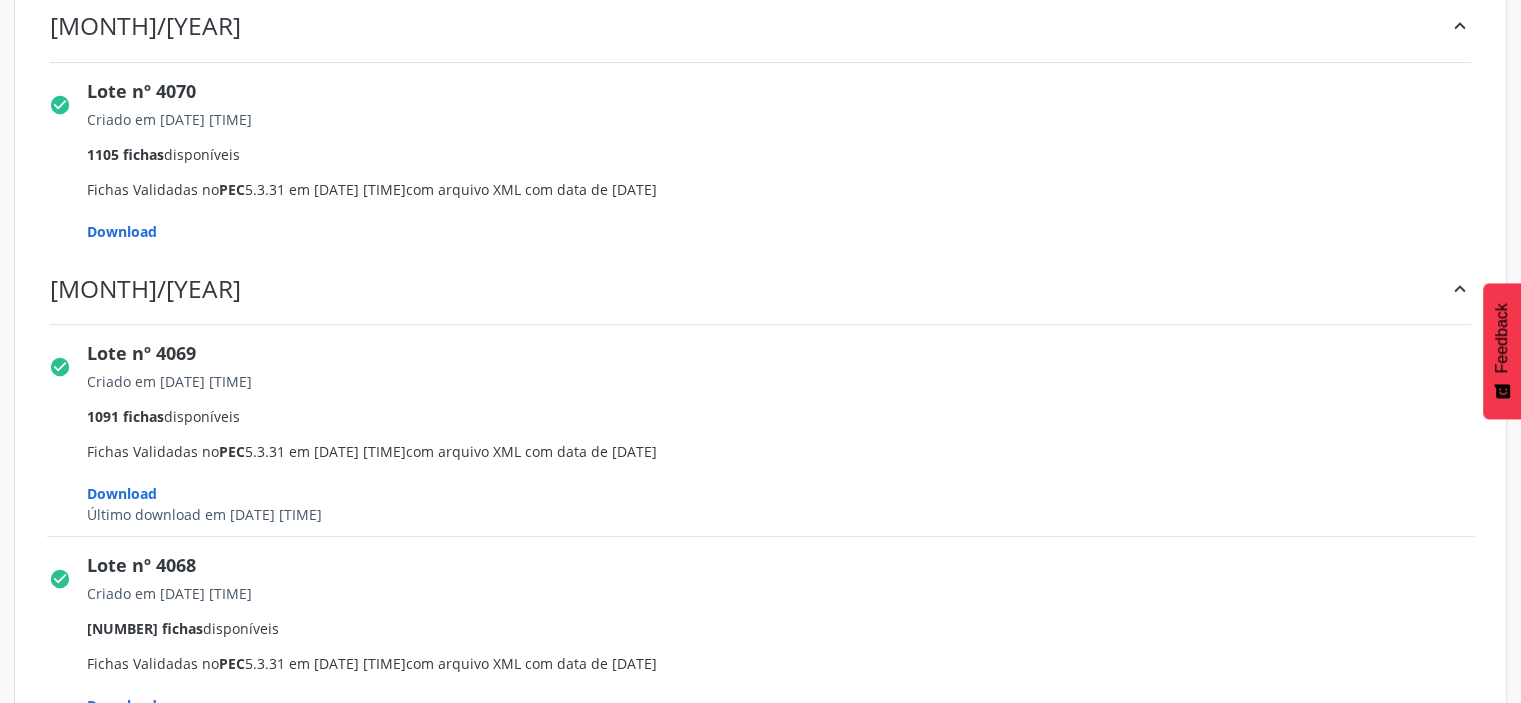 click on "Download" at bounding box center [122, 231] 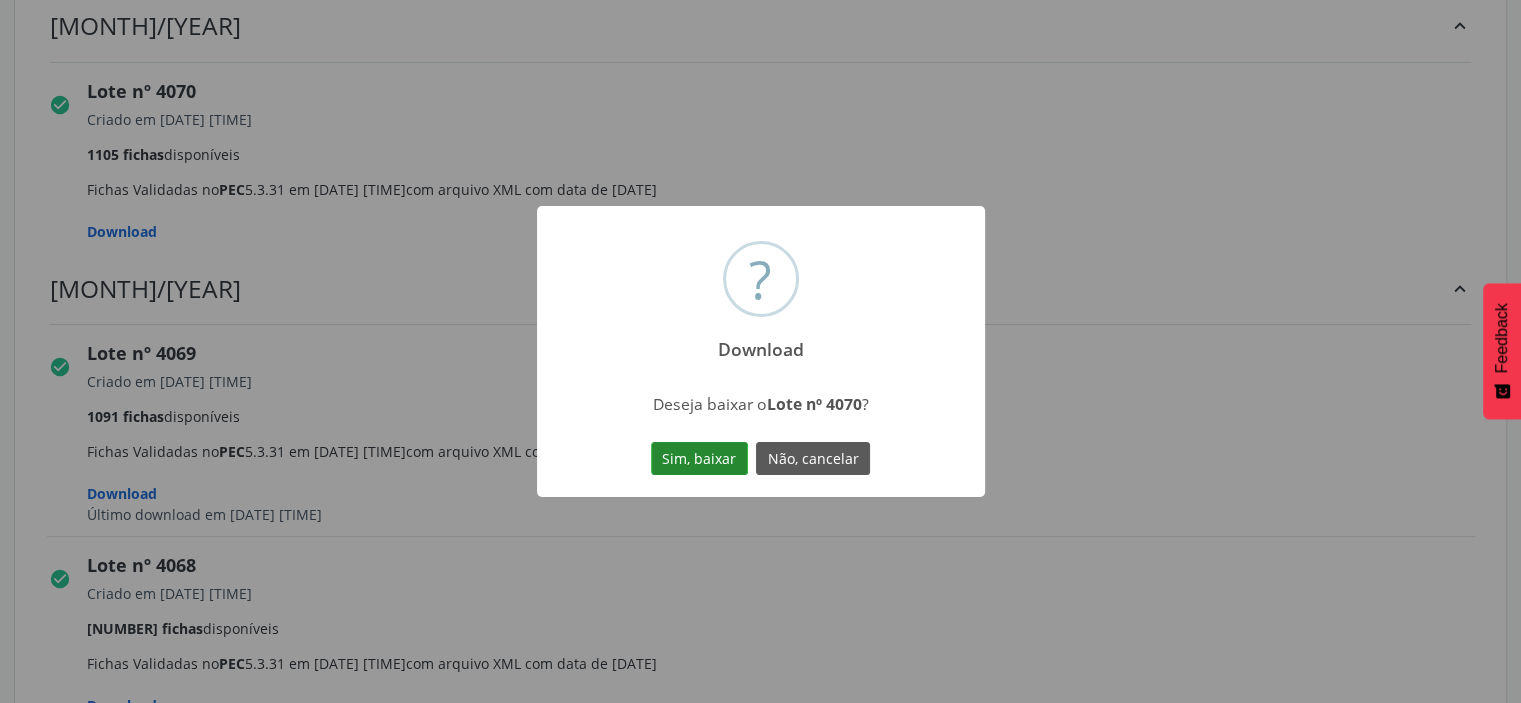 click on "Sim, baixar" at bounding box center (699, 459) 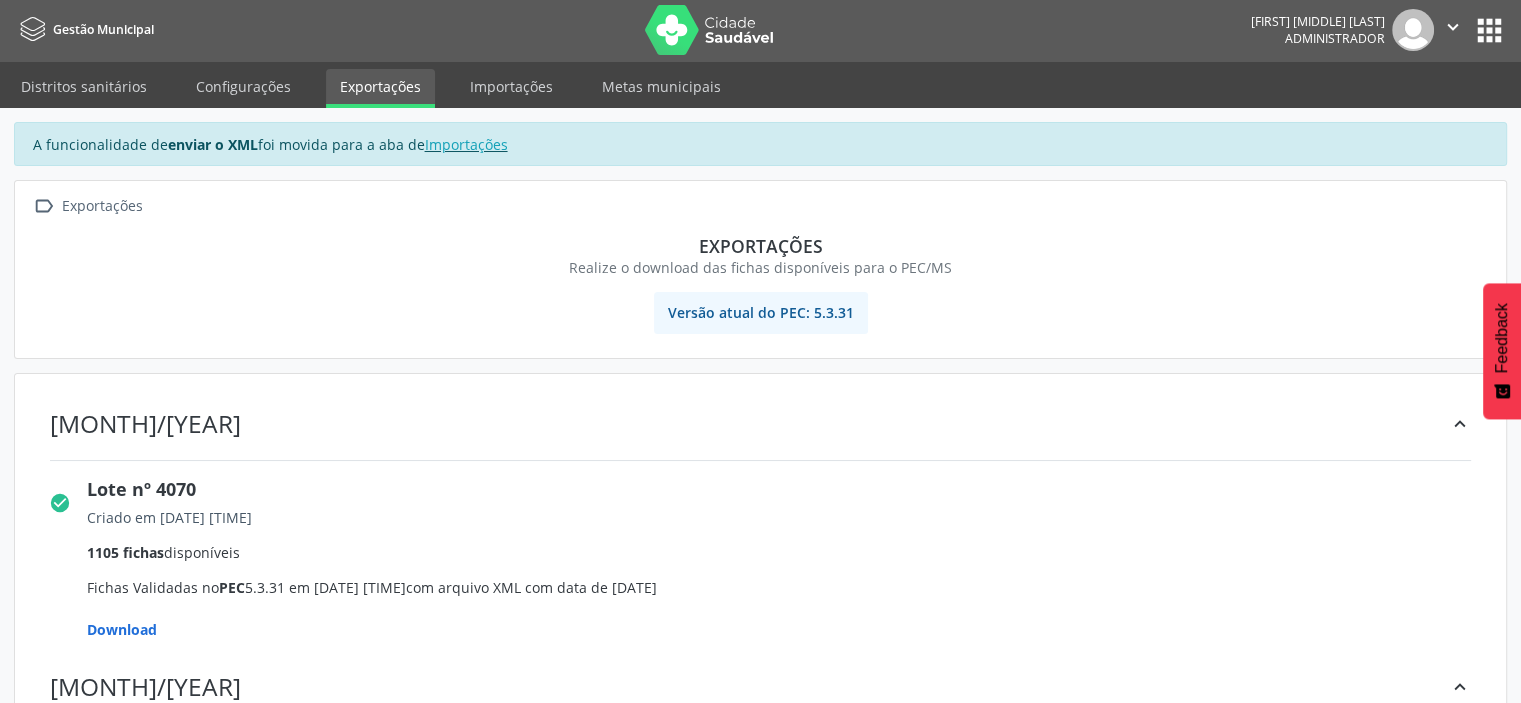 scroll, scrollTop: 0, scrollLeft: 0, axis: both 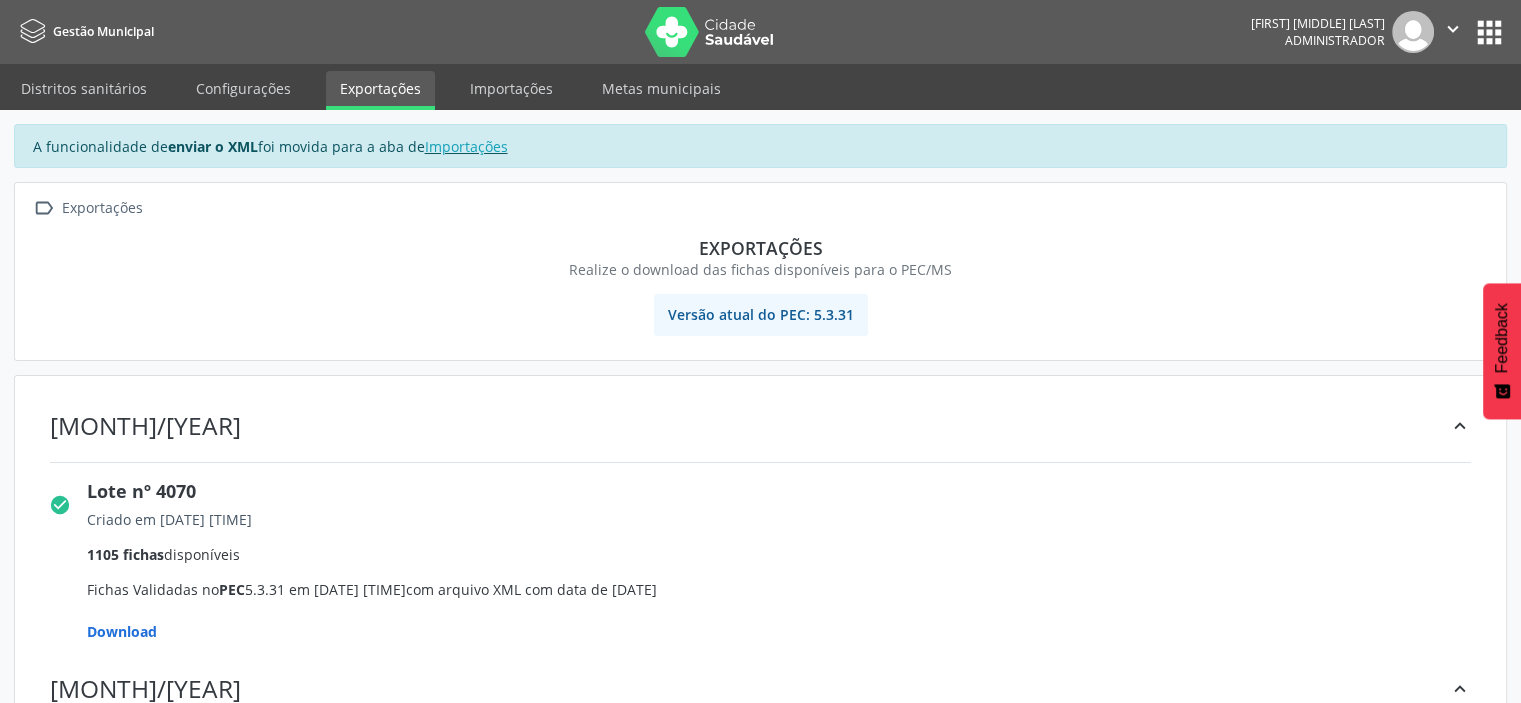 click on "apps" at bounding box center [1489, 32] 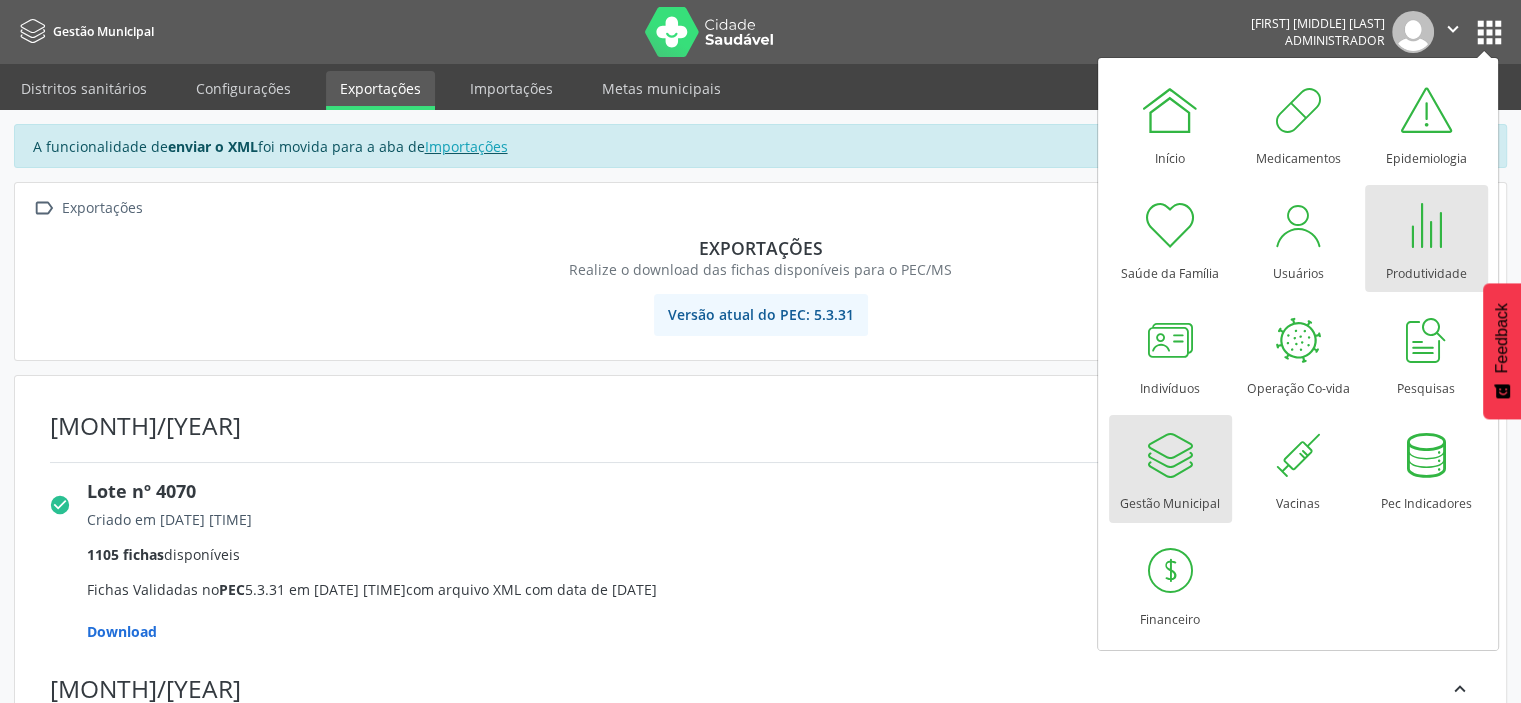 click at bounding box center (1426, 225) 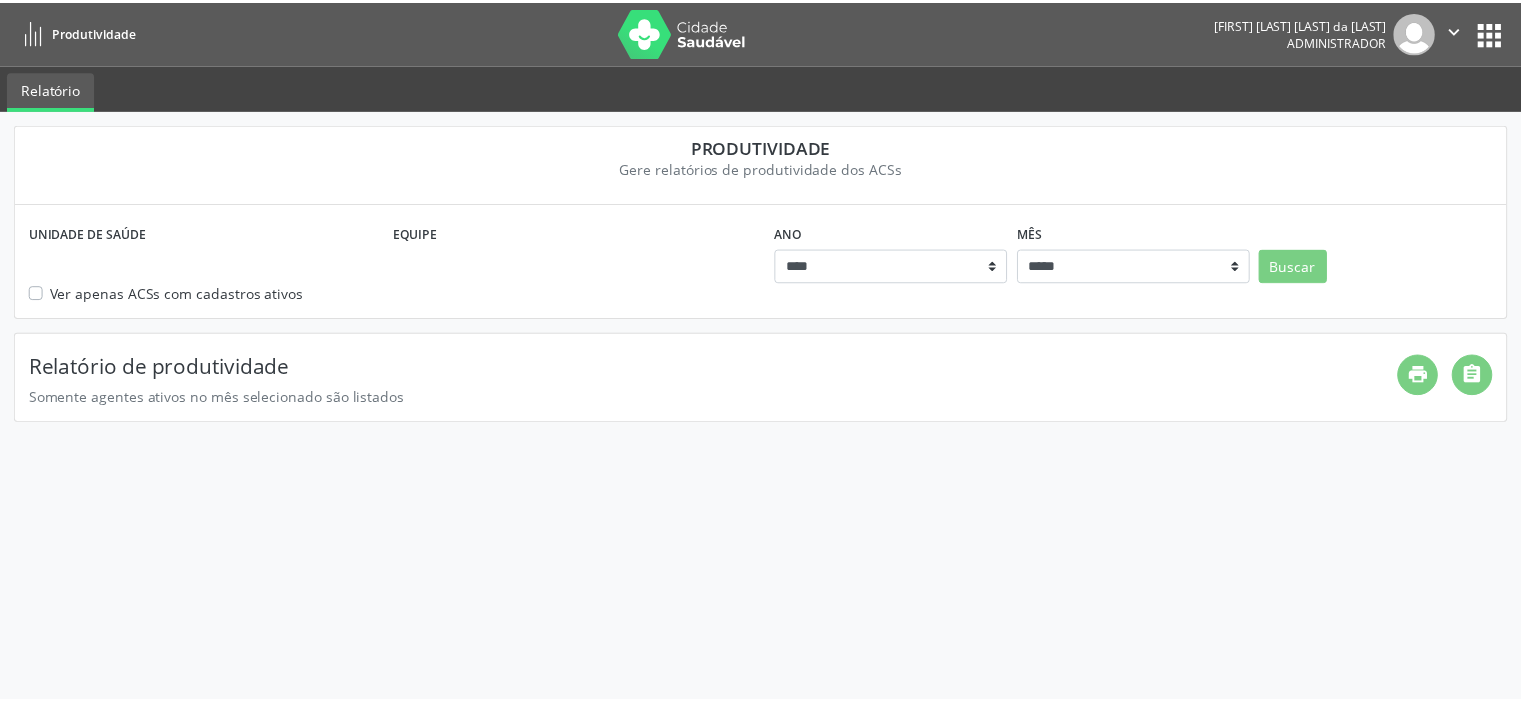 scroll, scrollTop: 0, scrollLeft: 0, axis: both 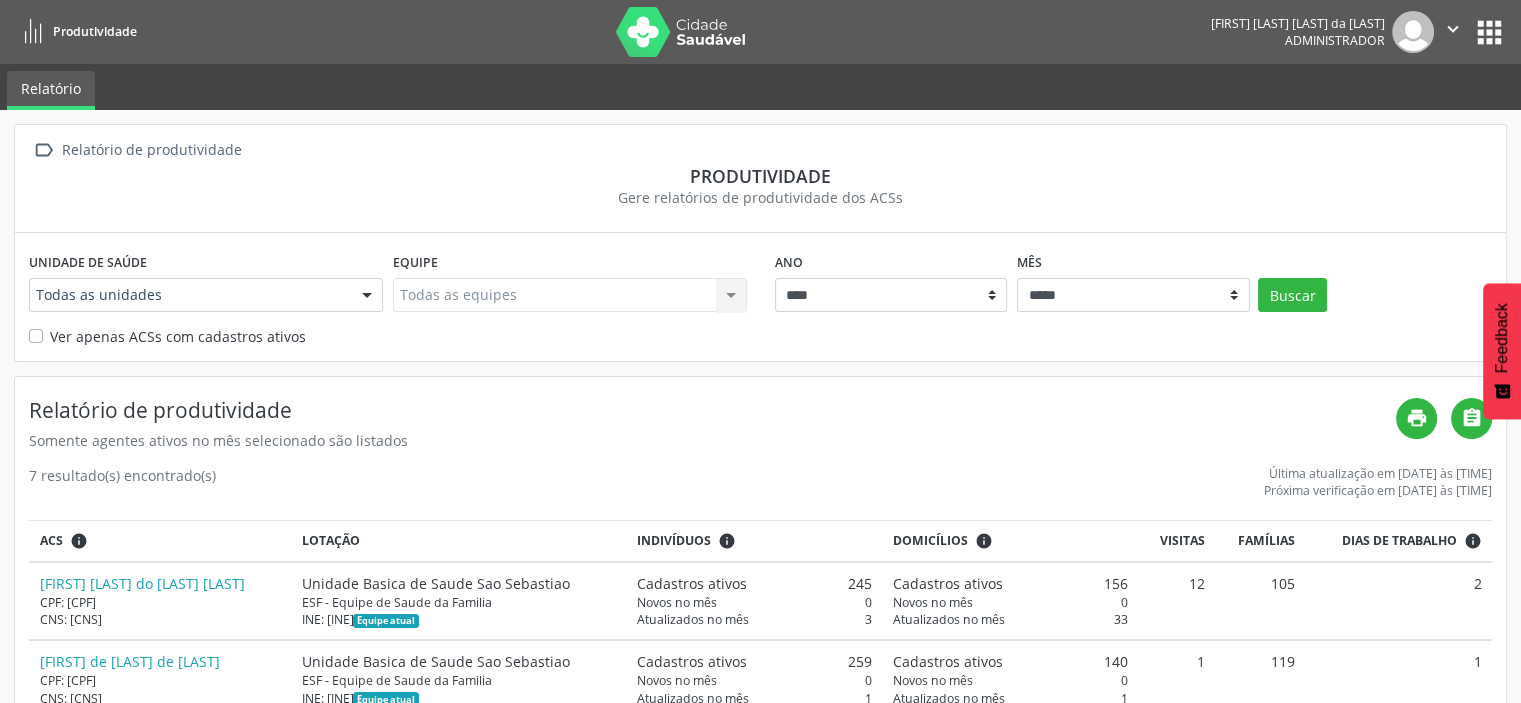 click at bounding box center (681, 32) 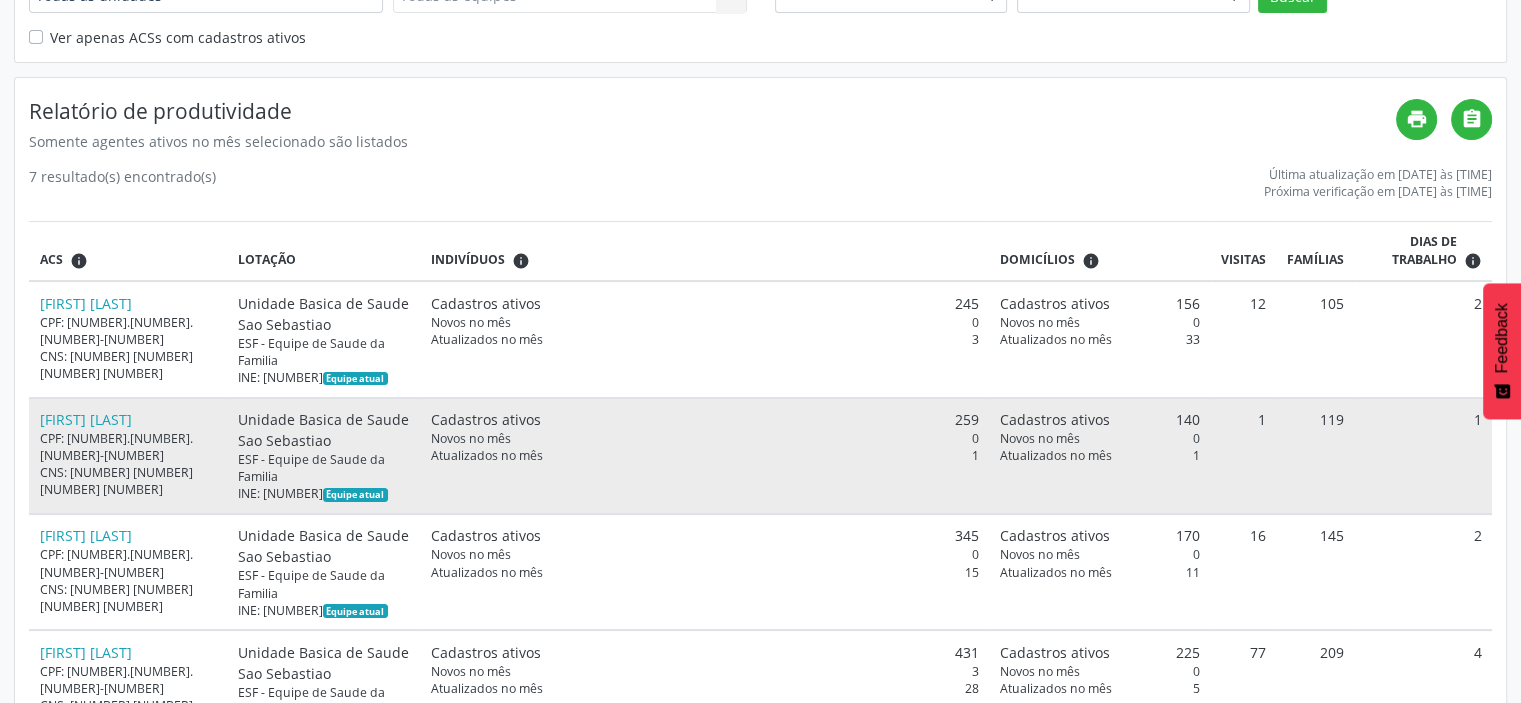 scroll, scrollTop: 300, scrollLeft: 0, axis: vertical 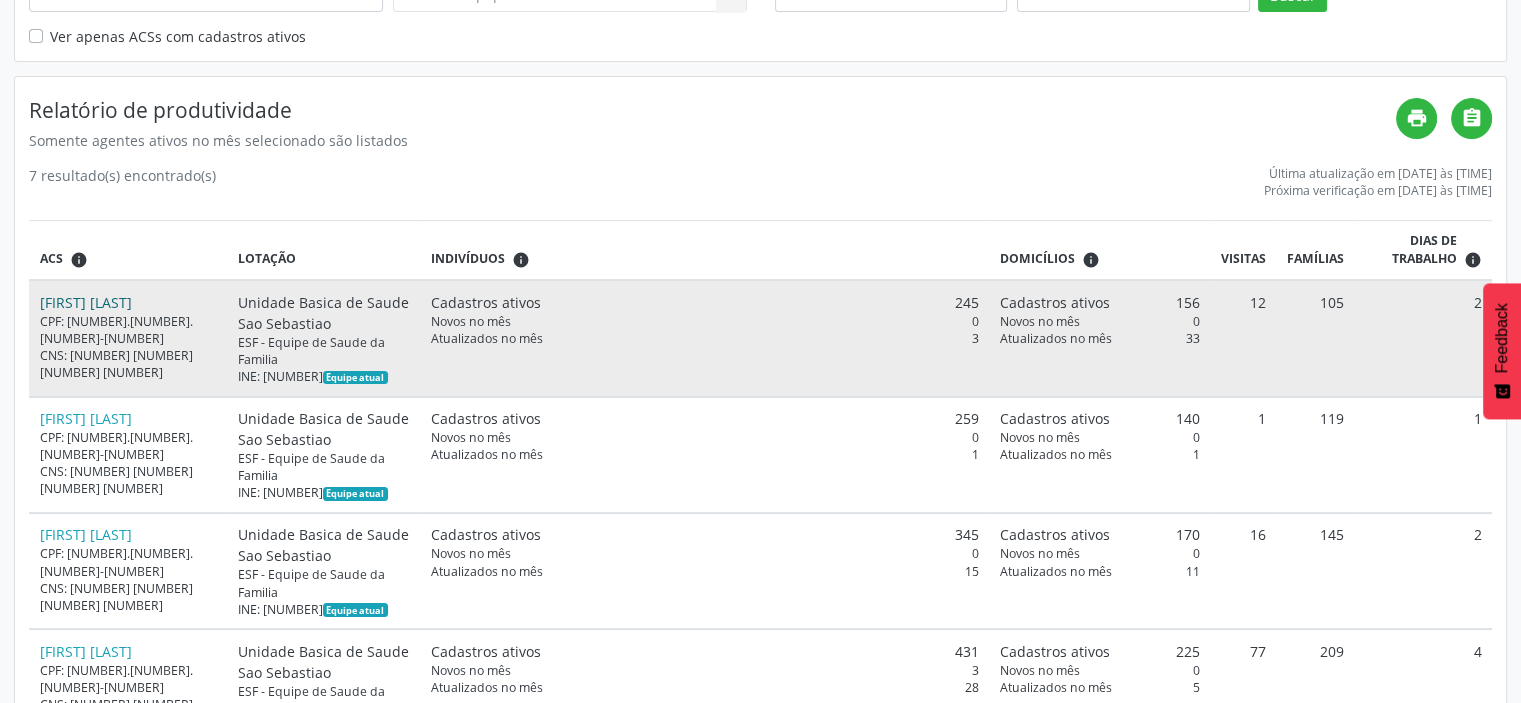 drag, startPoint x: 266, startPoint y: 281, endPoint x: 42, endPoint y: 281, distance: 224 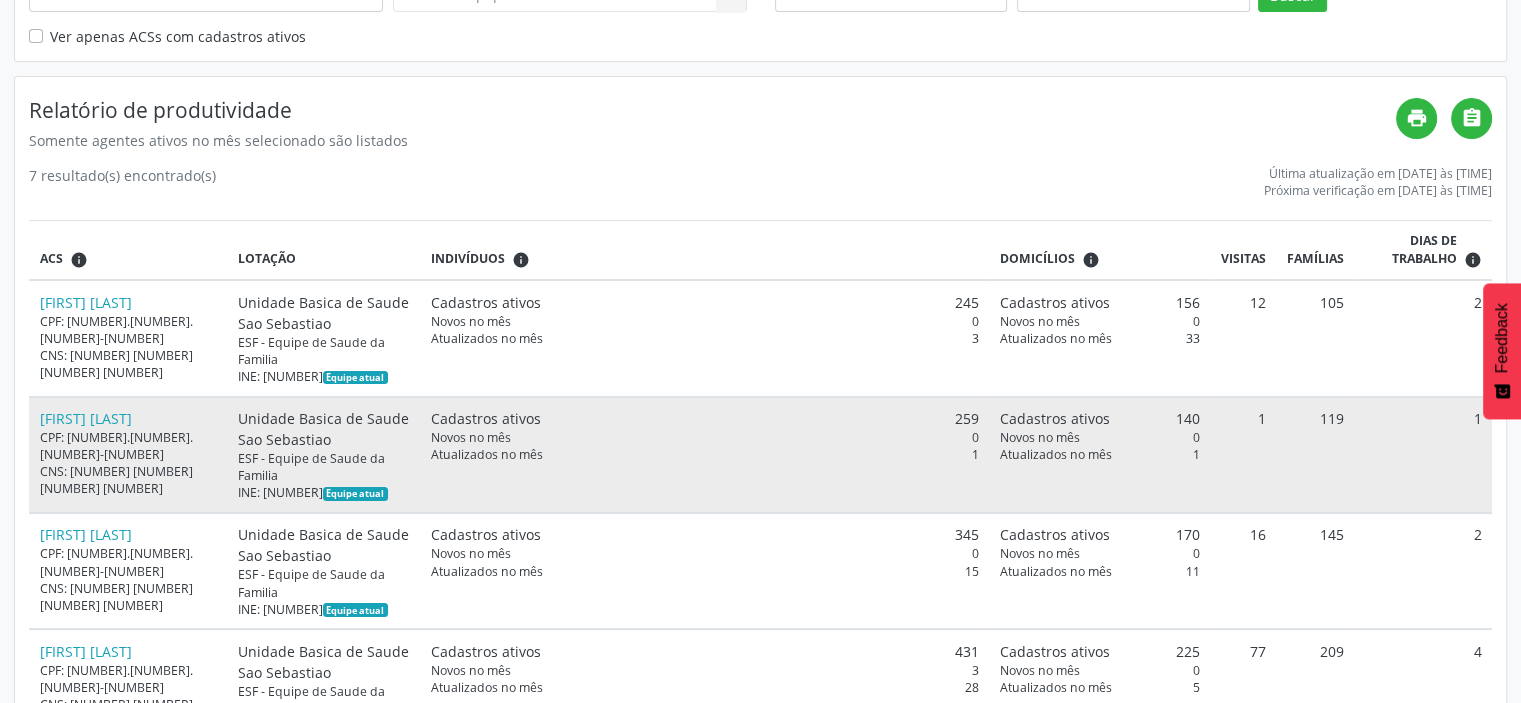 drag, startPoint x: 222, startPoint y: 355, endPoint x: 37, endPoint y: 358, distance: 185.02432 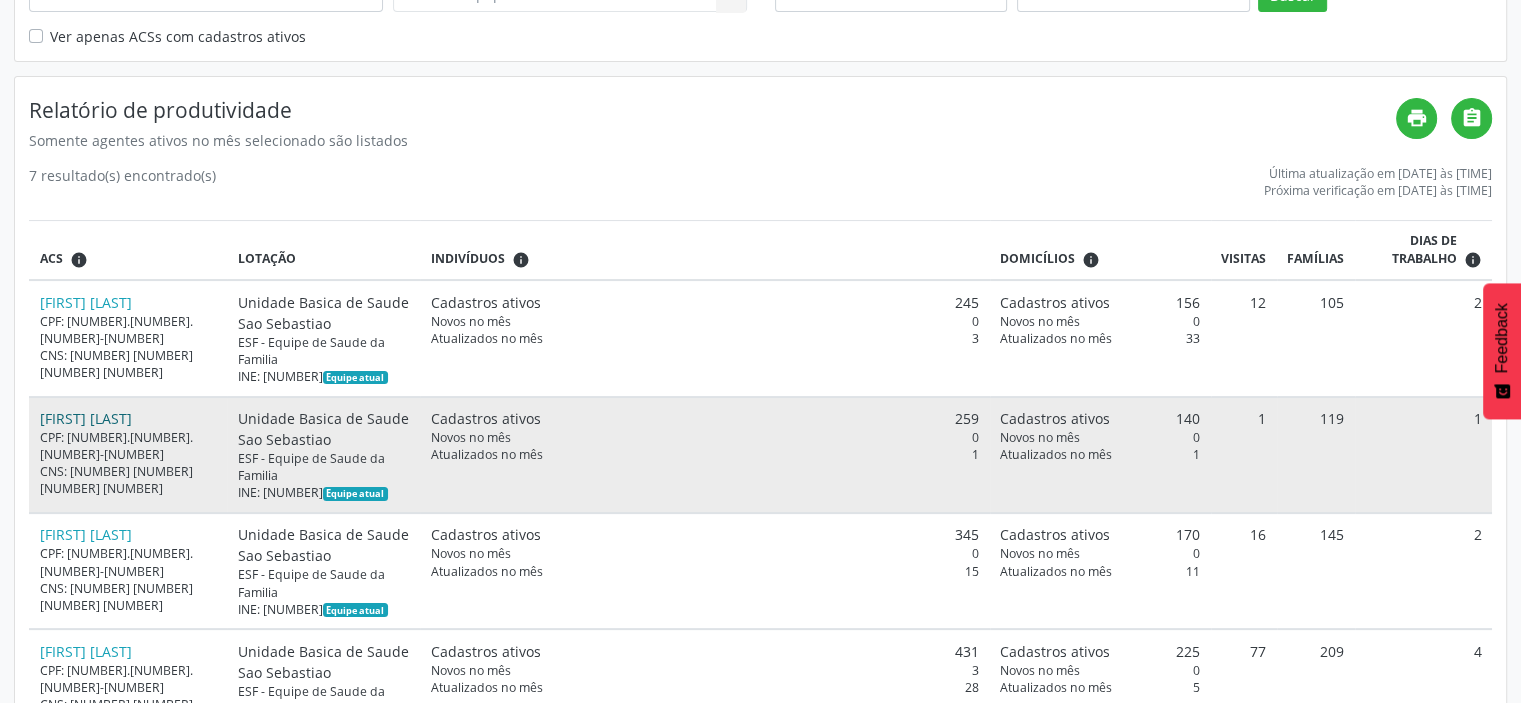 copy on "[FIRST] [LAST]" 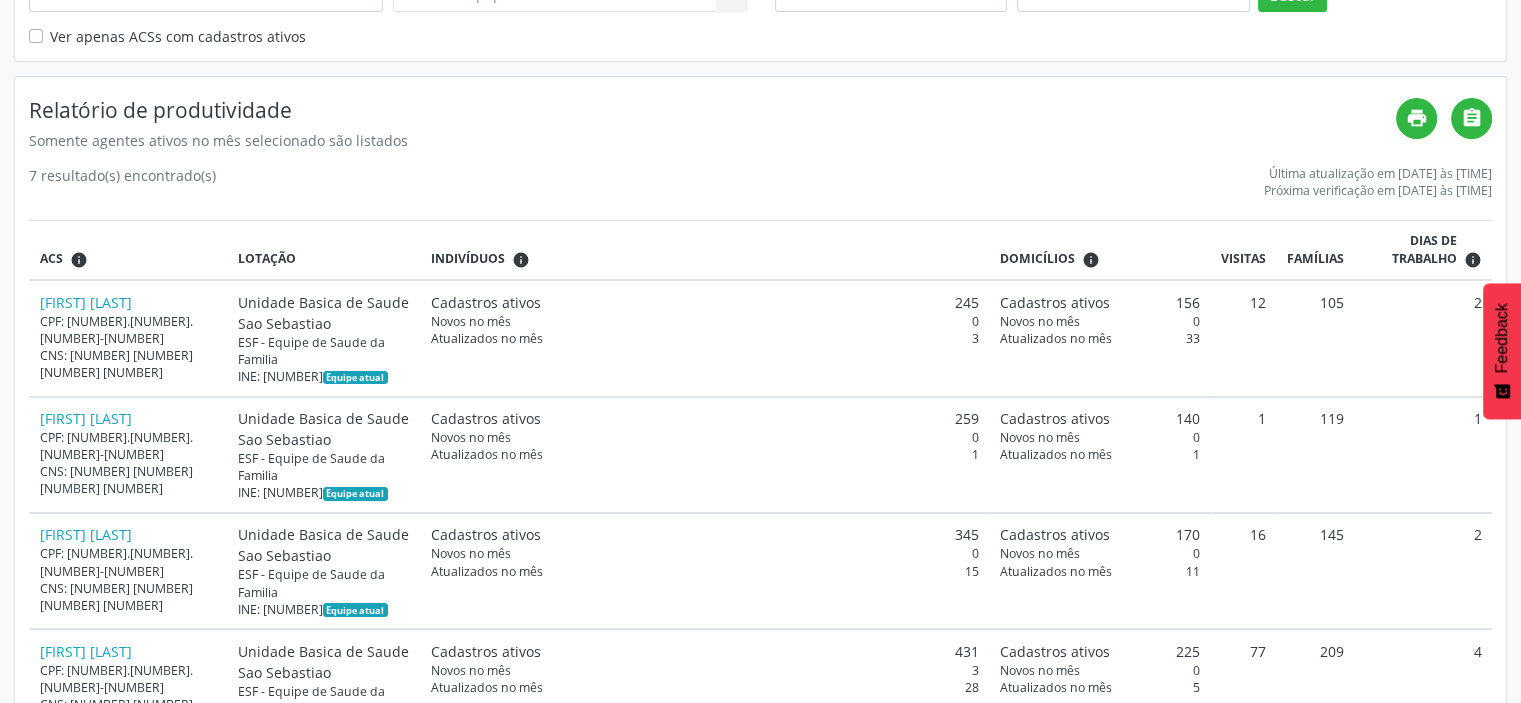 drag, startPoint x: 211, startPoint y: 440, endPoint x: 28, endPoint y: 445, distance: 183.0683 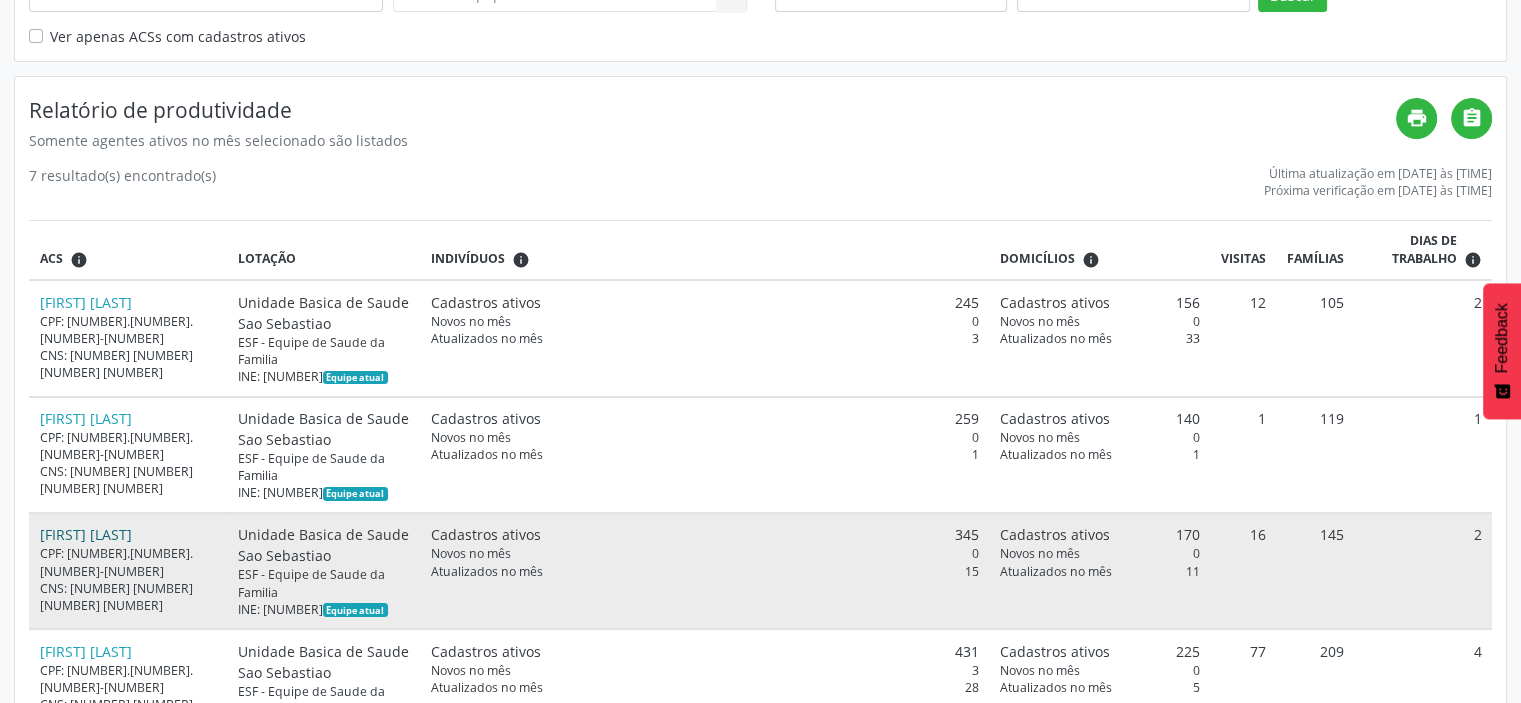 drag, startPoint x: 32, startPoint y: 435, endPoint x: 188, endPoint y: 445, distance: 156.32019 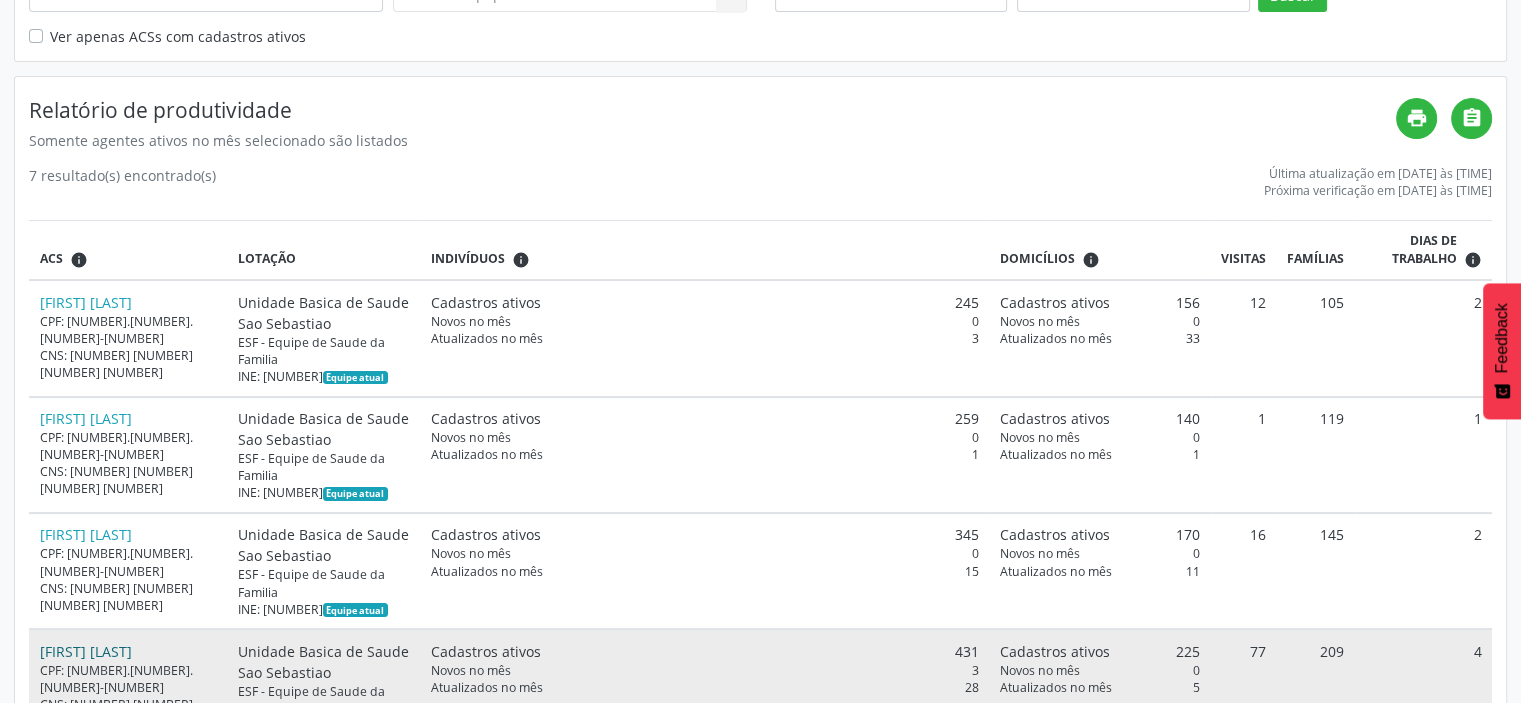 drag, startPoint x: 31, startPoint y: 511, endPoint x: 255, endPoint y: 519, distance: 224.1428 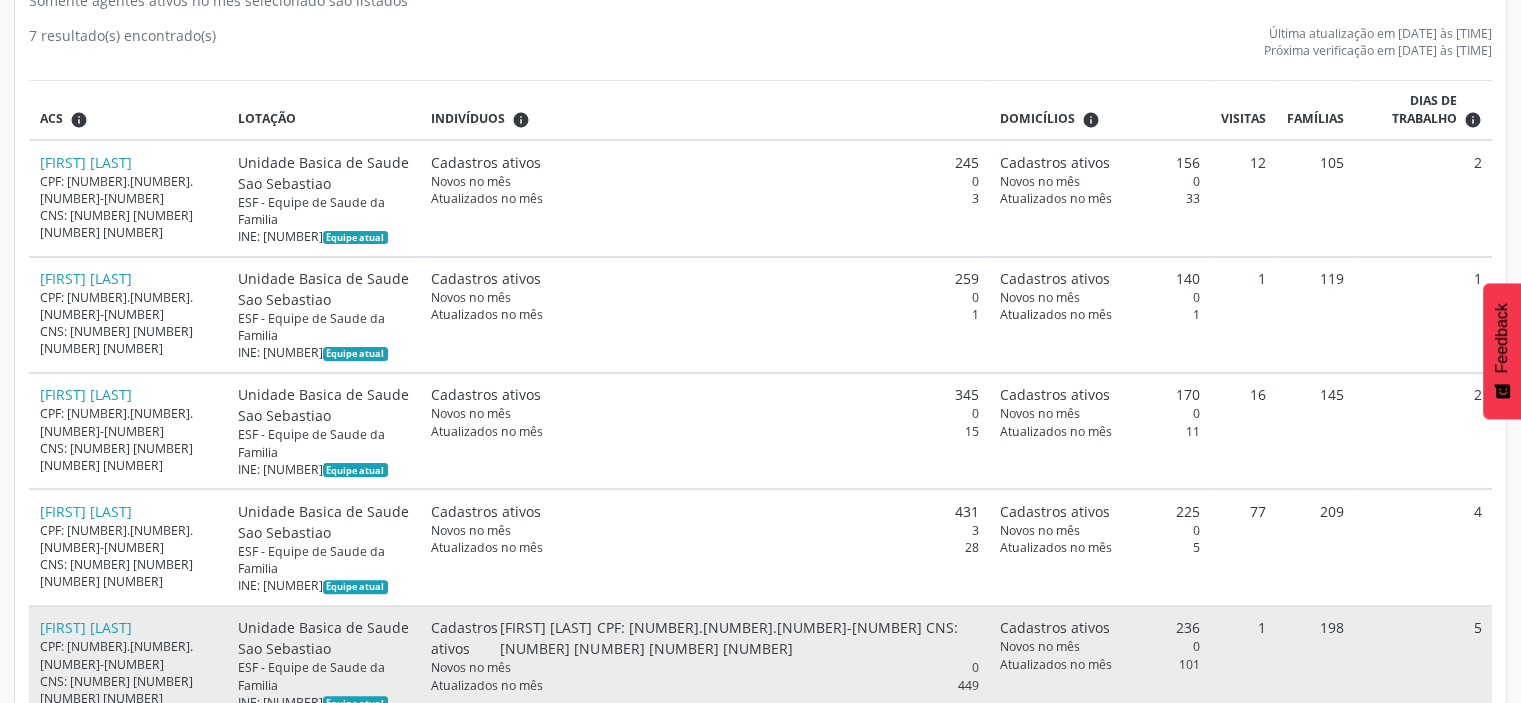 scroll, scrollTop: 444, scrollLeft: 0, axis: vertical 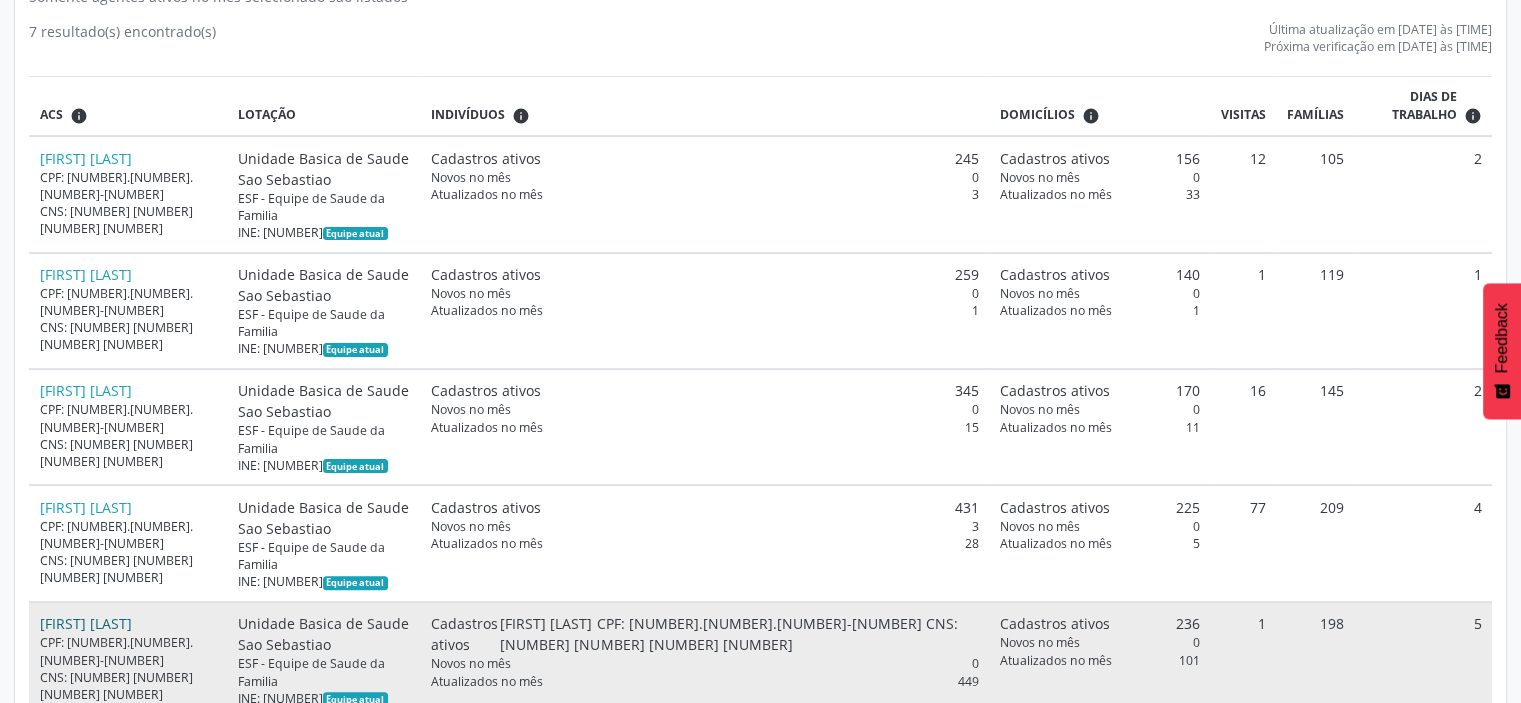 drag, startPoint x: 28, startPoint y: 443, endPoint x: 152, endPoint y: 457, distance: 124.78782 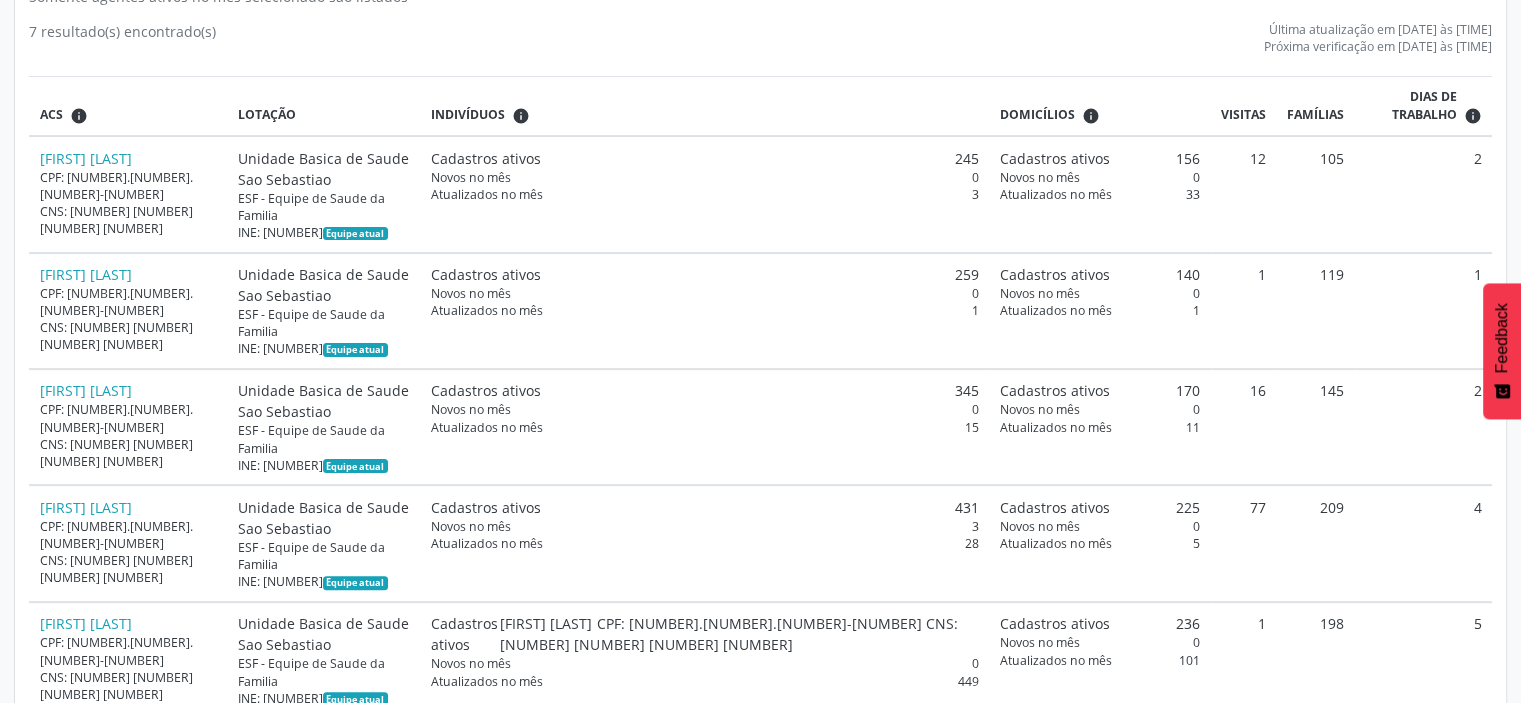 click on "
Relatório de produtividade
Produtividade
Gere relatórios de produtividade dos ACSs
Unidade de saúde
Todas as unidades         Todas as unidades   Equipe e Multi   Unidade Basica de Saude Sao Sebastiao
Nenhum resultado encontrado para: "   "
Não há nenhuma opção para ser exibida.
Equipe
Todas as equipes         Todas as equipes
Nenhum resultado encontrado para: "   "
Não há nenhuma opção para ser exibida.
Ano
**** **** **** **** **** ****
Mês
***** ***** **** ***** ***** ********* *******
Buscar
Ver apenas ACSs com cadastros ativos
Relatório de produtividade
Somente agentes ativos no mês selecionado são listados
print   
7 resultado(s) encontrado(s)
Última atualização em 05/07/2025 às 23:00:49
ACS" at bounding box center (760, 329) 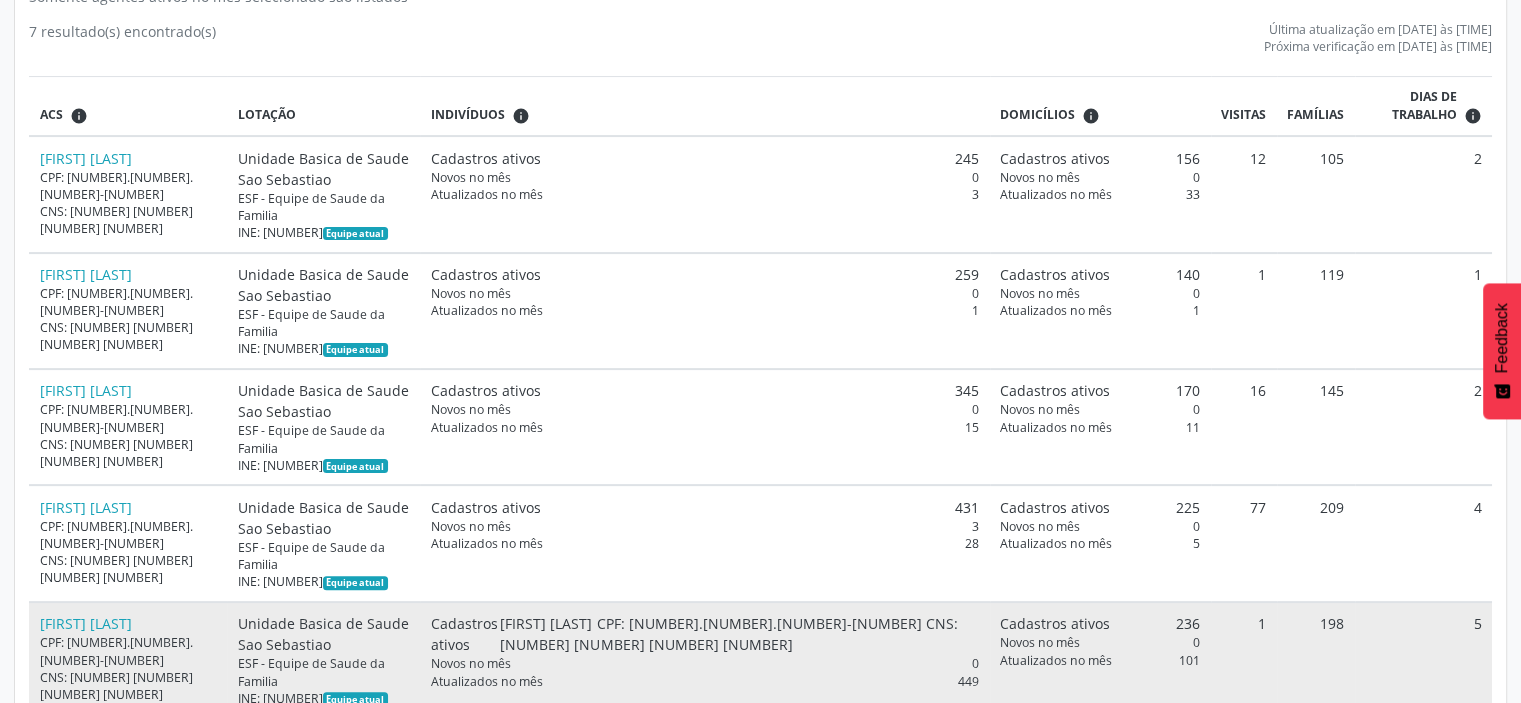 drag, startPoint x: 26, startPoint y: 447, endPoint x: 172, endPoint y: 447, distance: 146 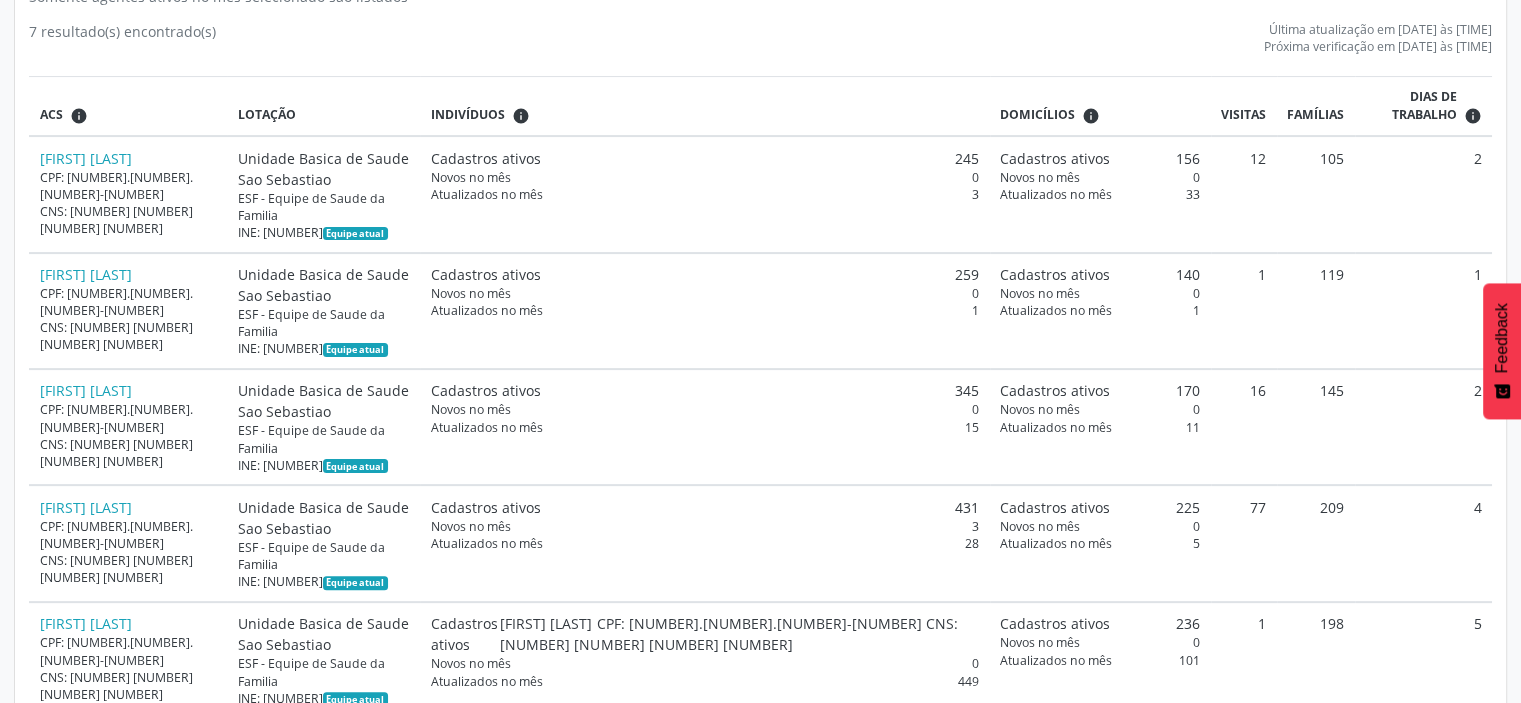 click on "
Relatório de produtividade
Produtividade
Gere relatórios de produtividade dos ACSs
Unidade de saúde
Todas as unidades         Todas as unidades   Equipe e Multi   Unidade Basica de Saude Sao Sebastiao
Nenhum resultado encontrado para: "   "
Não há nenhuma opção para ser exibida.
Equipe
Todas as equipes         Todas as equipes
Nenhum resultado encontrado para: "   "
Não há nenhuma opção para ser exibida.
Ano
**** **** **** **** **** ****
Mês
***** ***** **** ***** ***** ********* *******
Buscar
Ver apenas ACSs com cadastros ativos
Relatório de produtividade
Somente agentes ativos no mês selecionado são listados
print   
7 resultado(s) encontrado(s)
Última atualização em 05/07/2025 às 23:00:49
ACS" at bounding box center (760, 329) 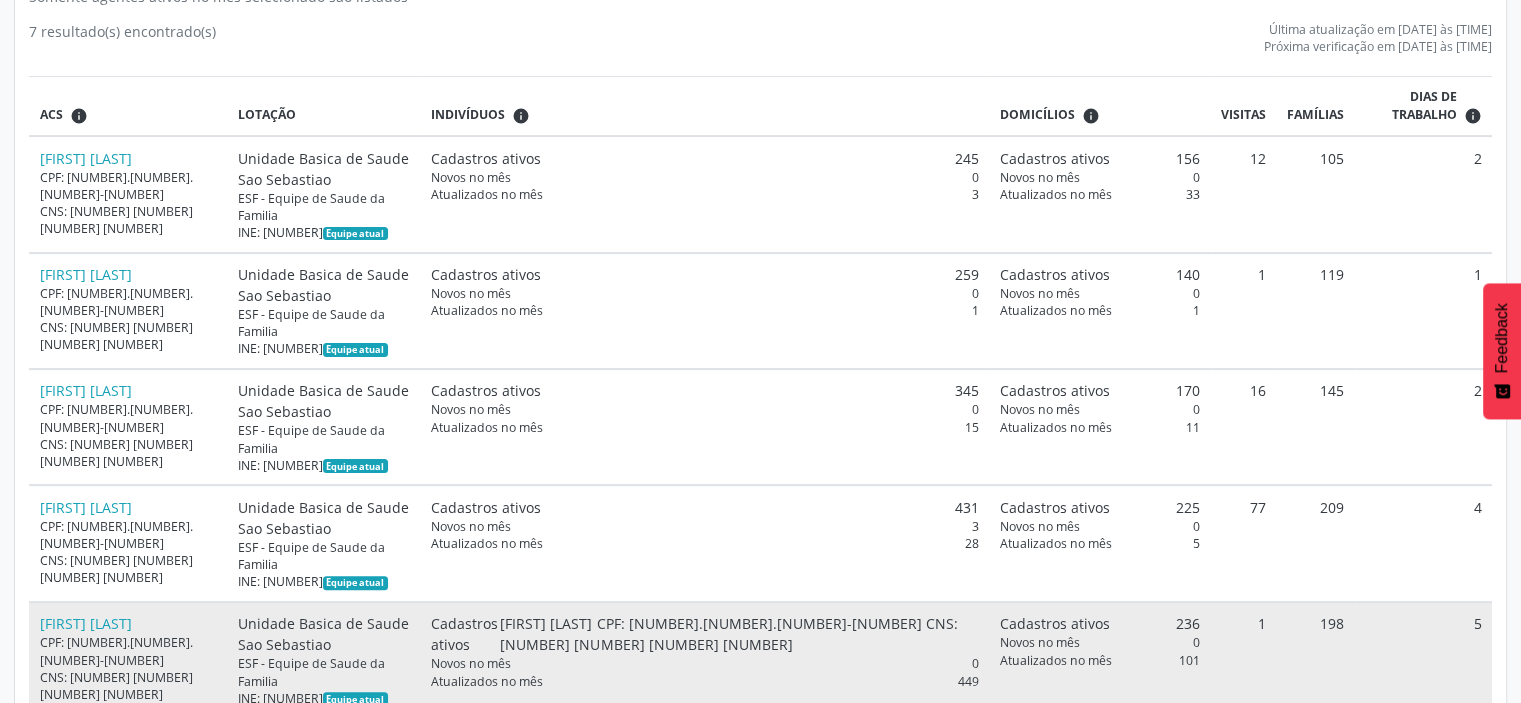 drag, startPoint x: 30, startPoint y: 447, endPoint x: 170, endPoint y: 454, distance: 140.1749 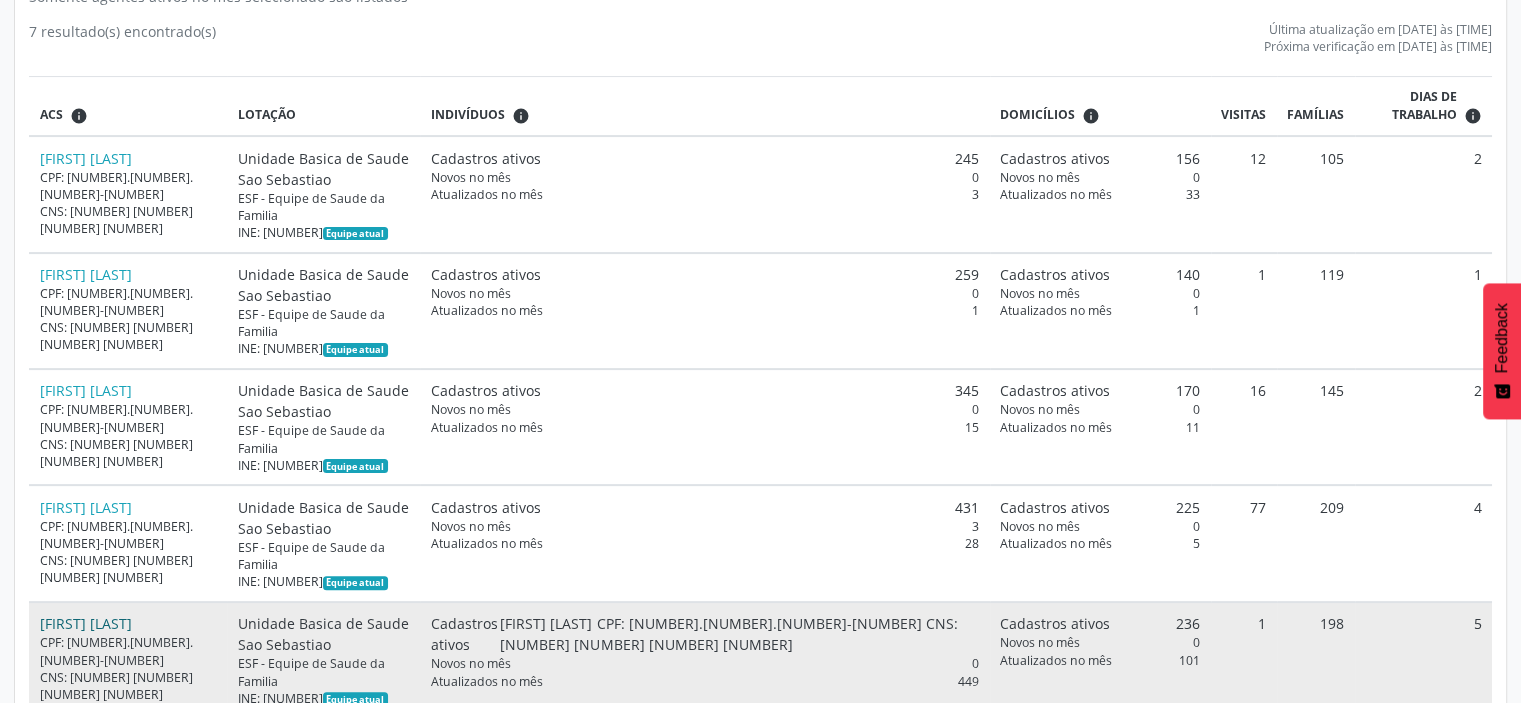 copy on "[FIRST] [LAST]" 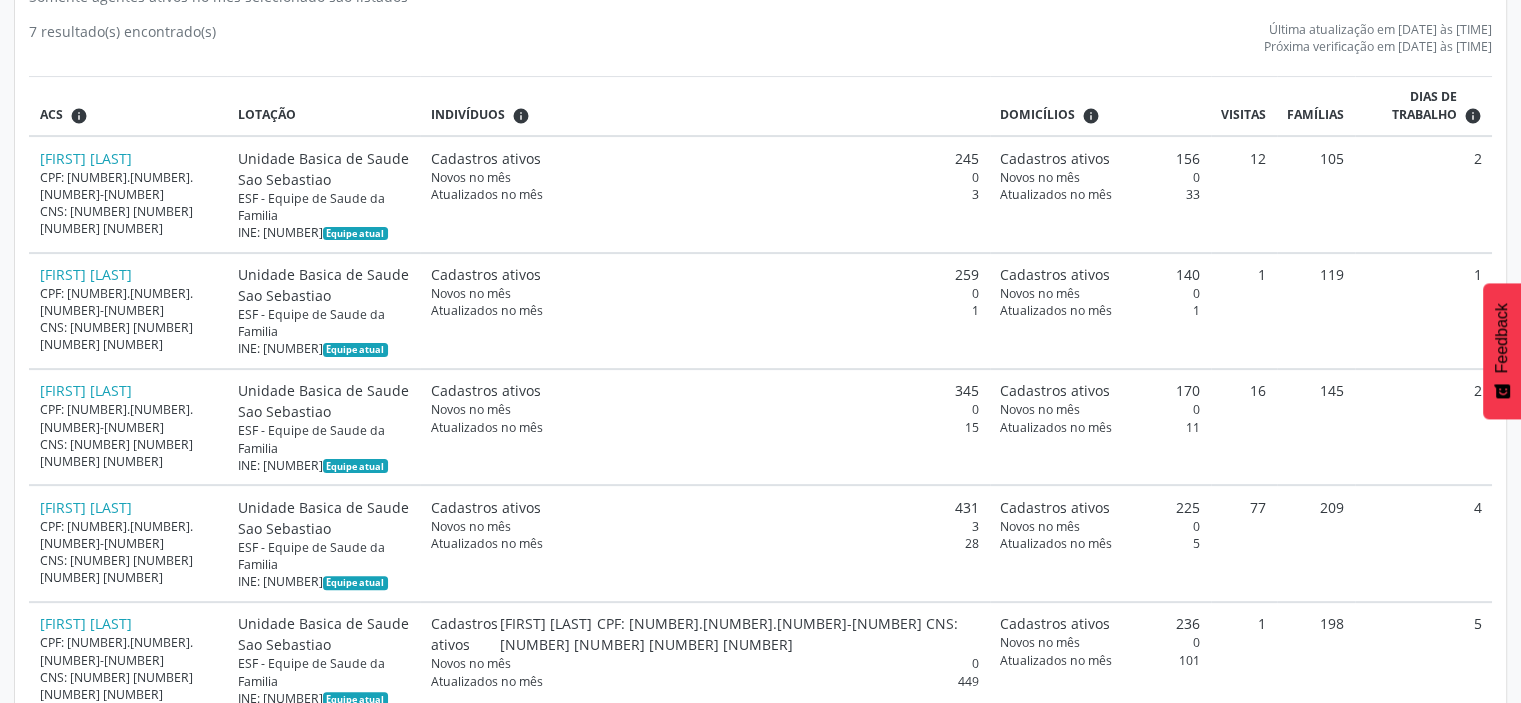 drag, startPoint x: 27, startPoint y: 527, endPoint x: 75, endPoint y: 535, distance: 48.6621 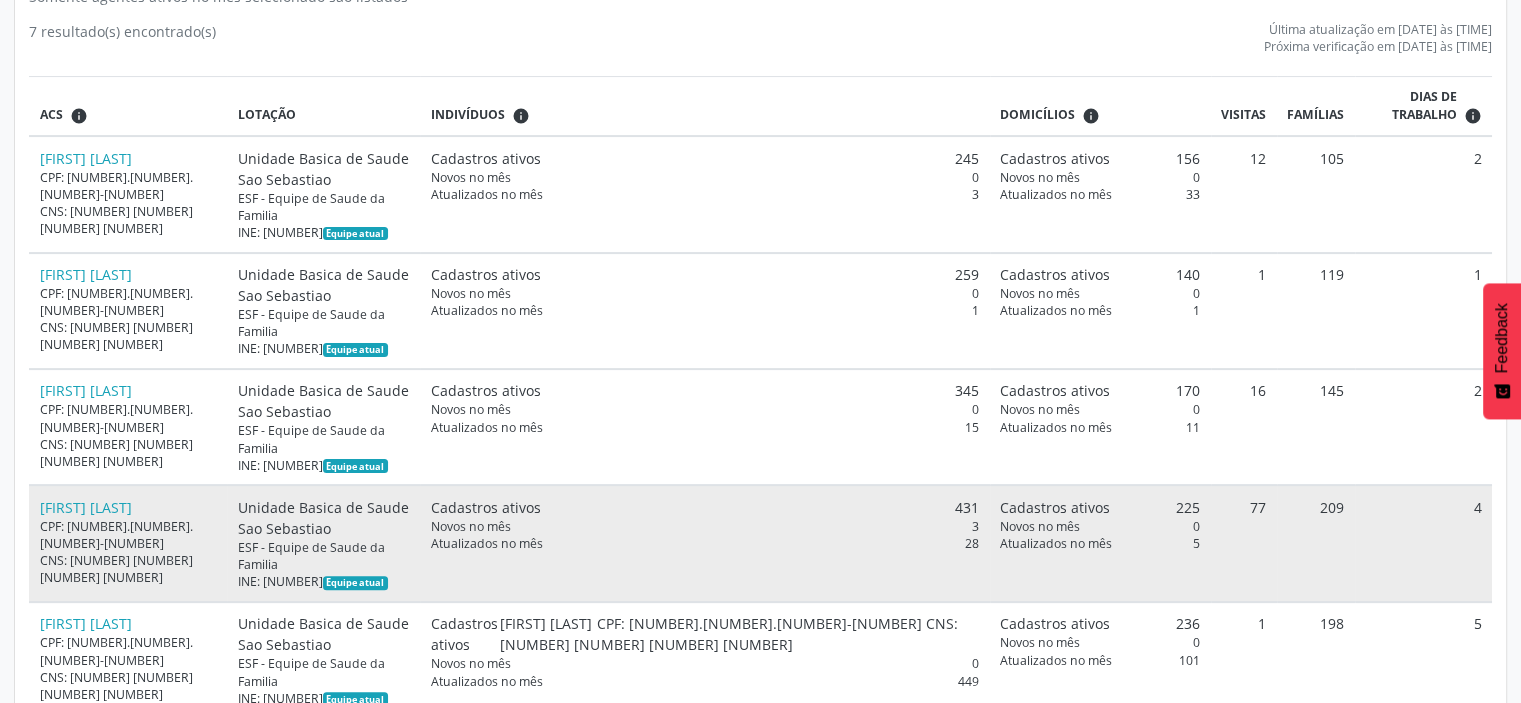 click on "CNS: 702 0073 9473 1783" at bounding box center (128, 220) 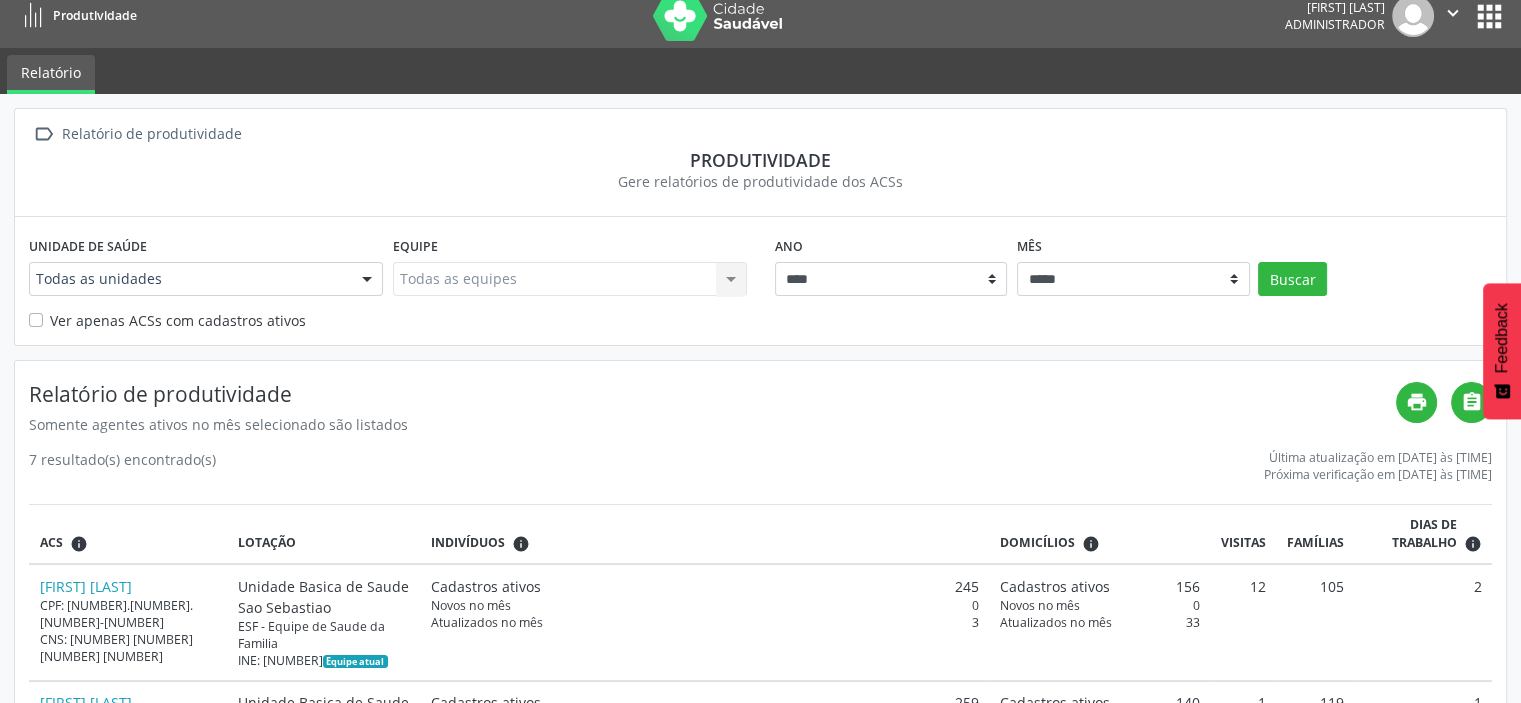 scroll, scrollTop: 0, scrollLeft: 0, axis: both 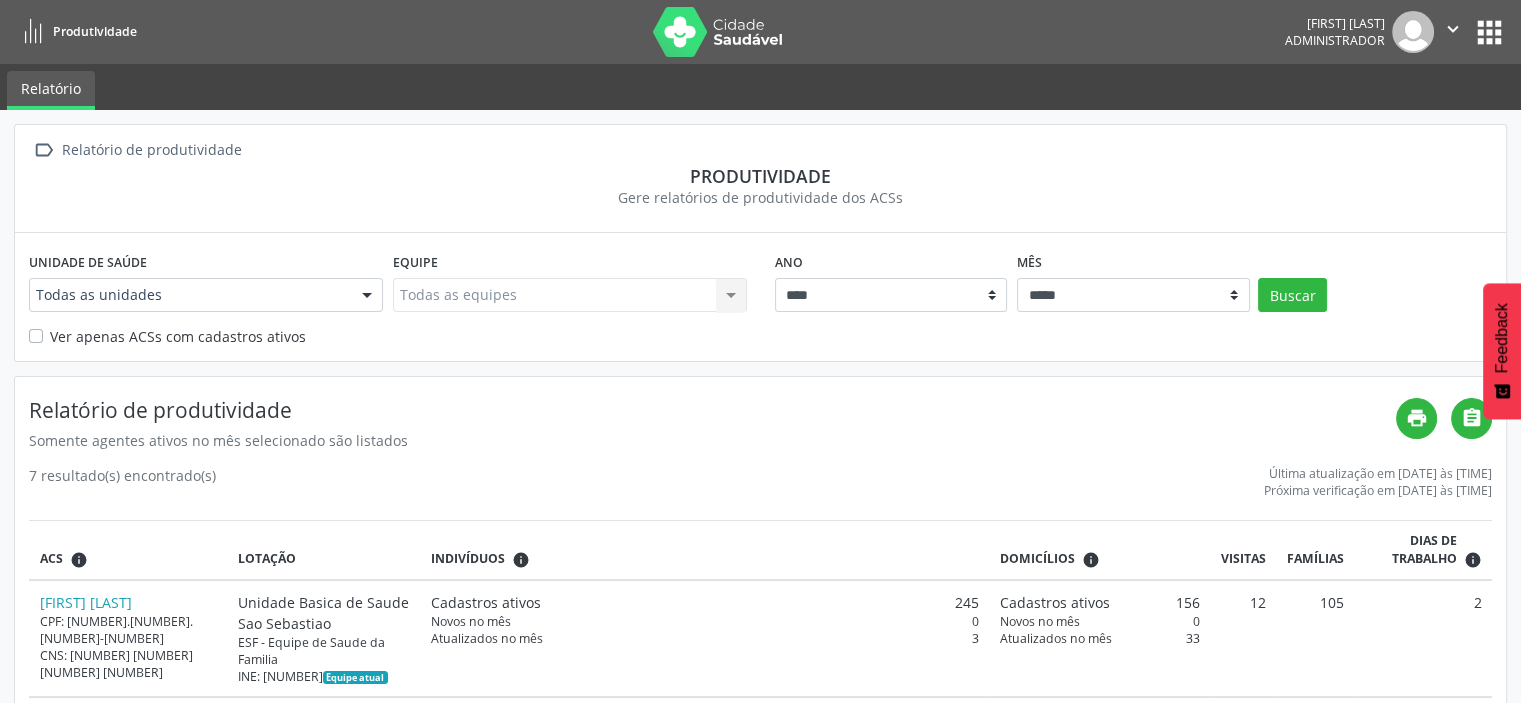 click at bounding box center (33, 32) 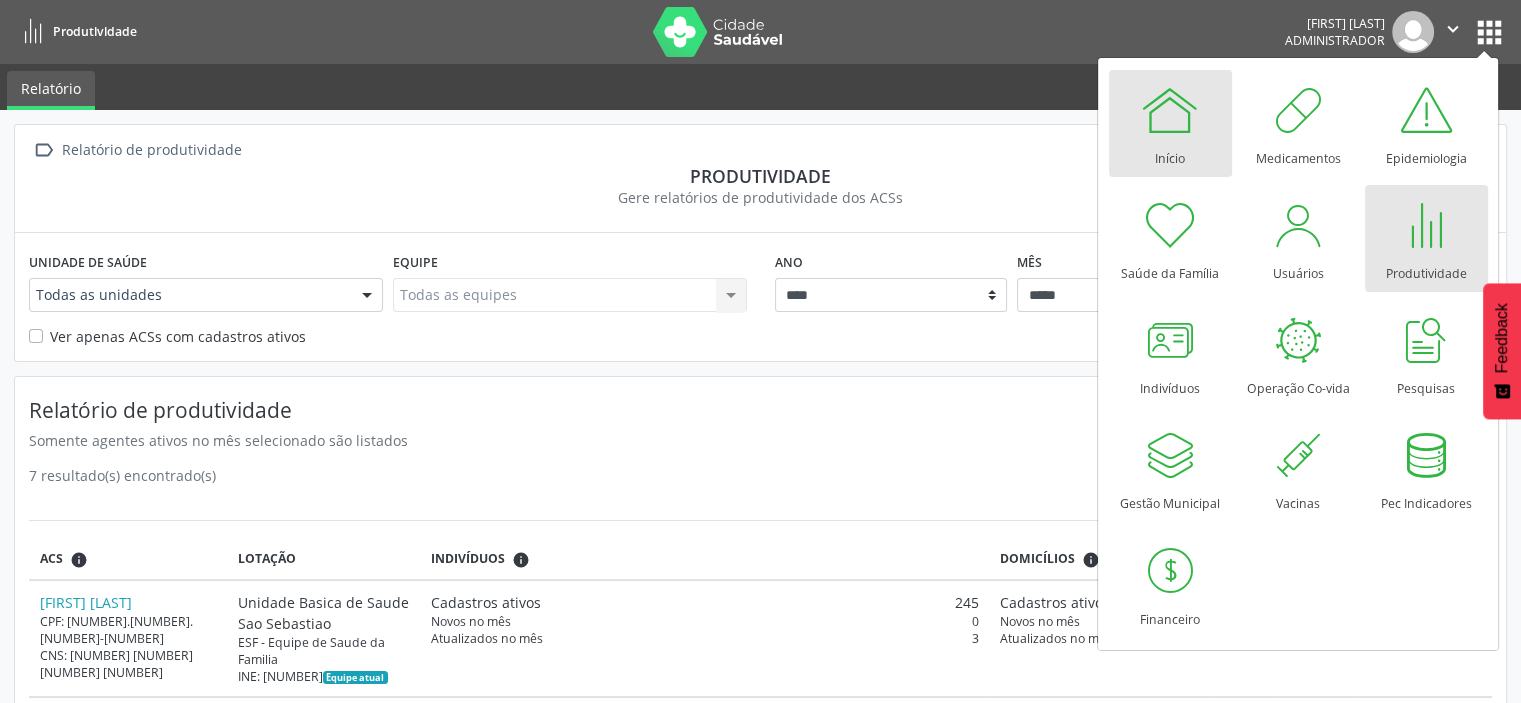 click on "Início" at bounding box center [1170, 123] 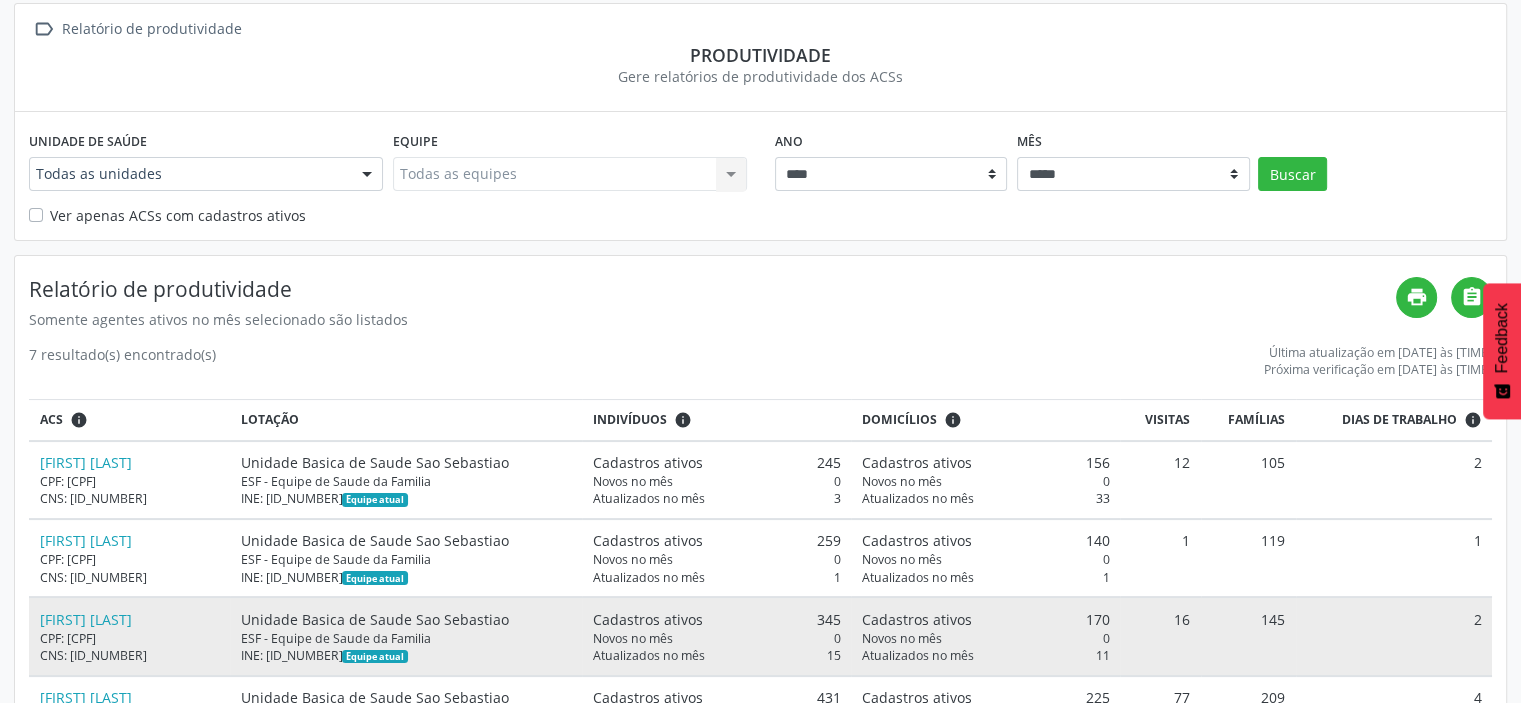 scroll, scrollTop: 200, scrollLeft: 0, axis: vertical 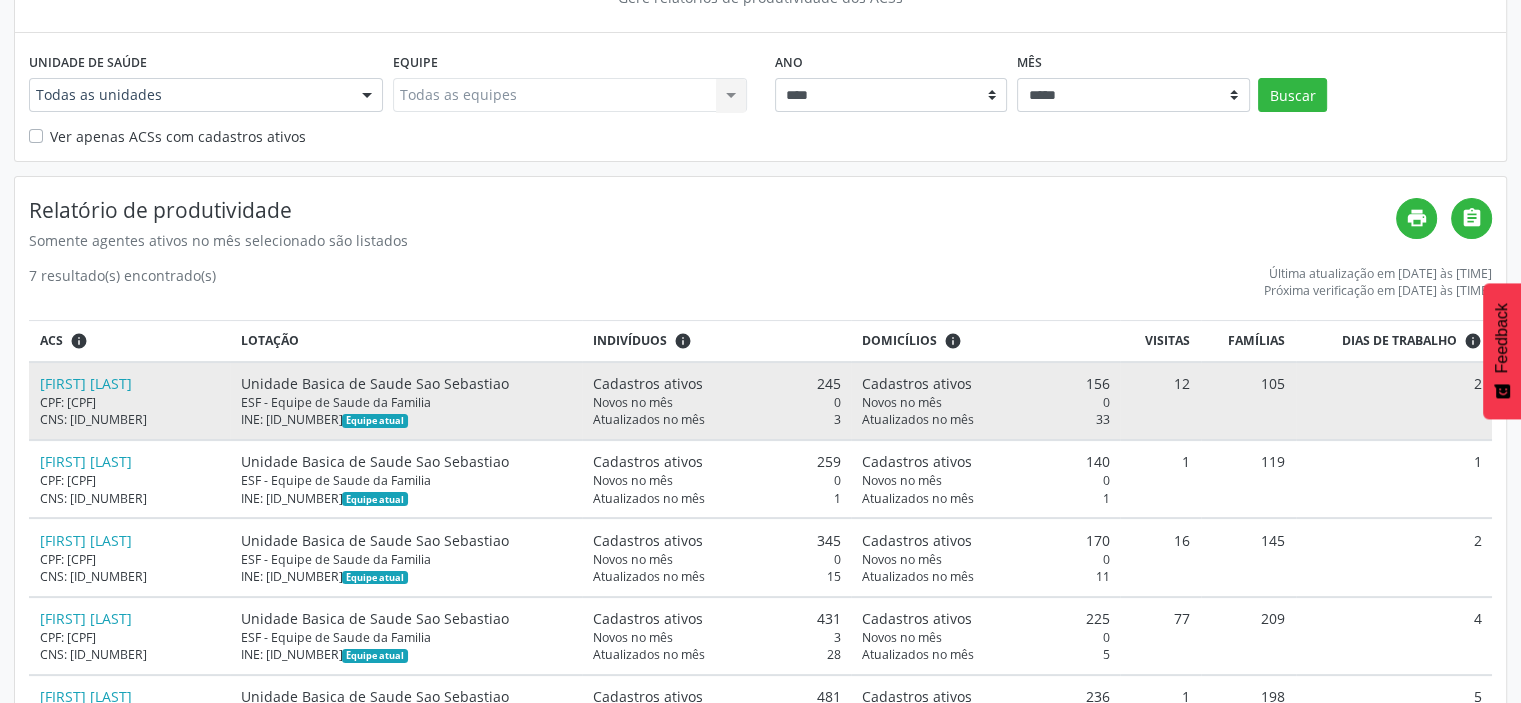 click on "INE: [ID_NUMBER]
Equipe atual" at bounding box center [130, 419] 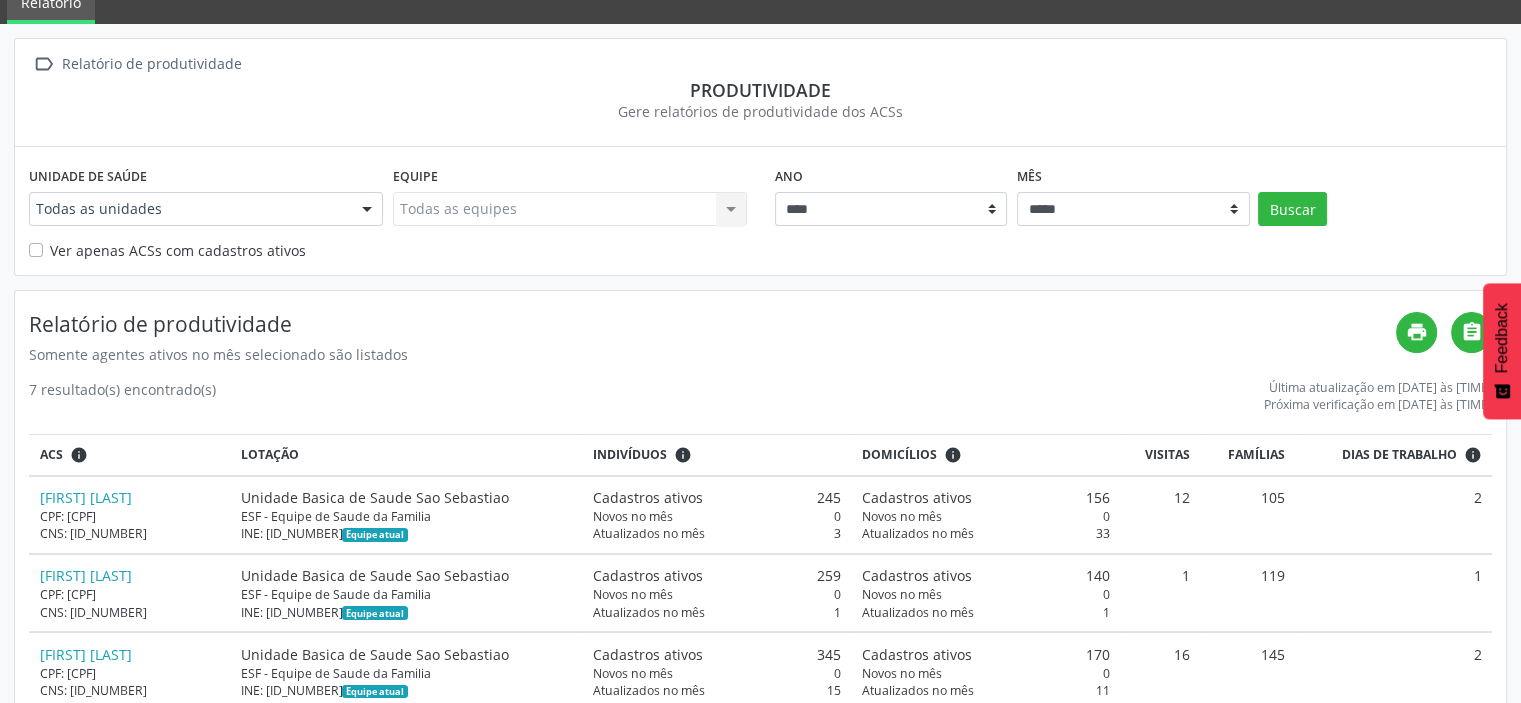 scroll, scrollTop: 0, scrollLeft: 0, axis: both 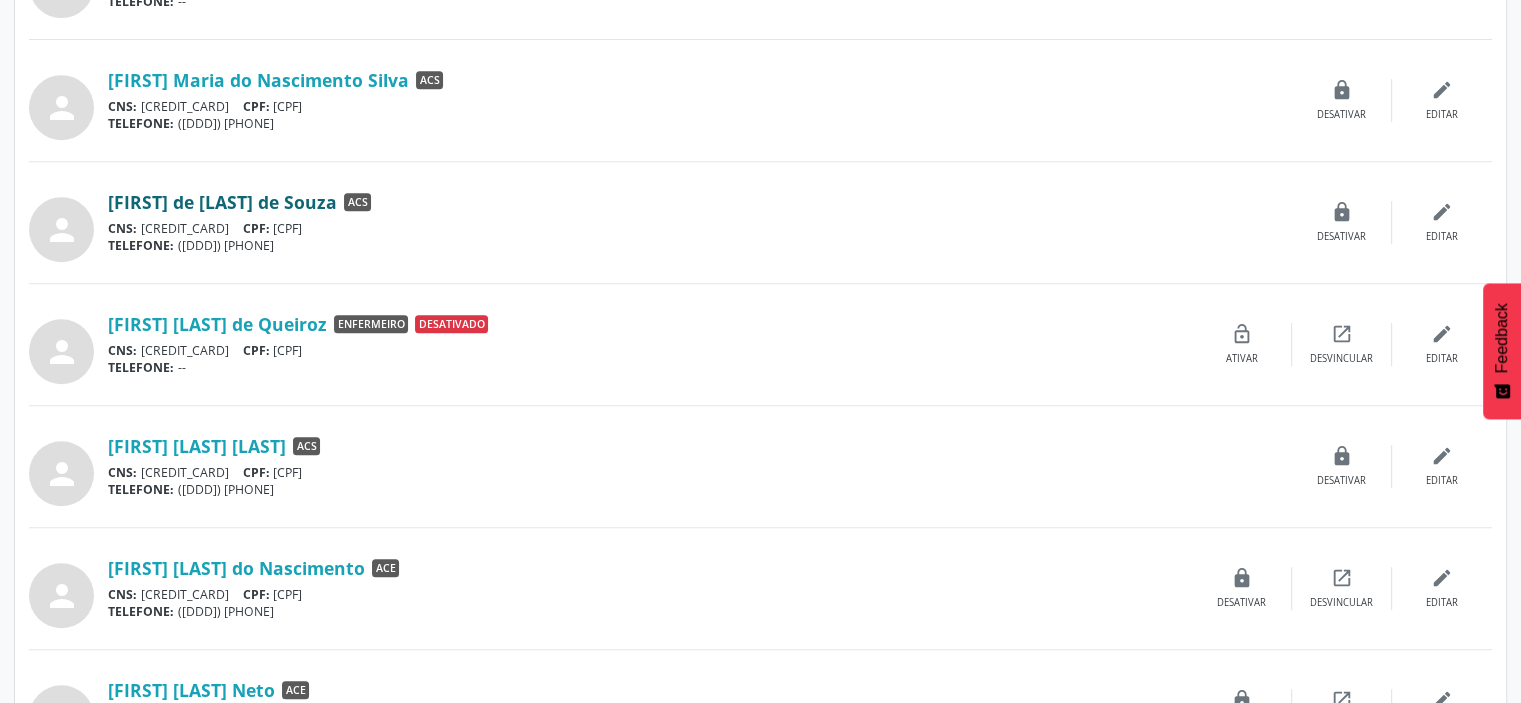 click on "[FIRST] de [LAST] de Souza" at bounding box center (222, 202) 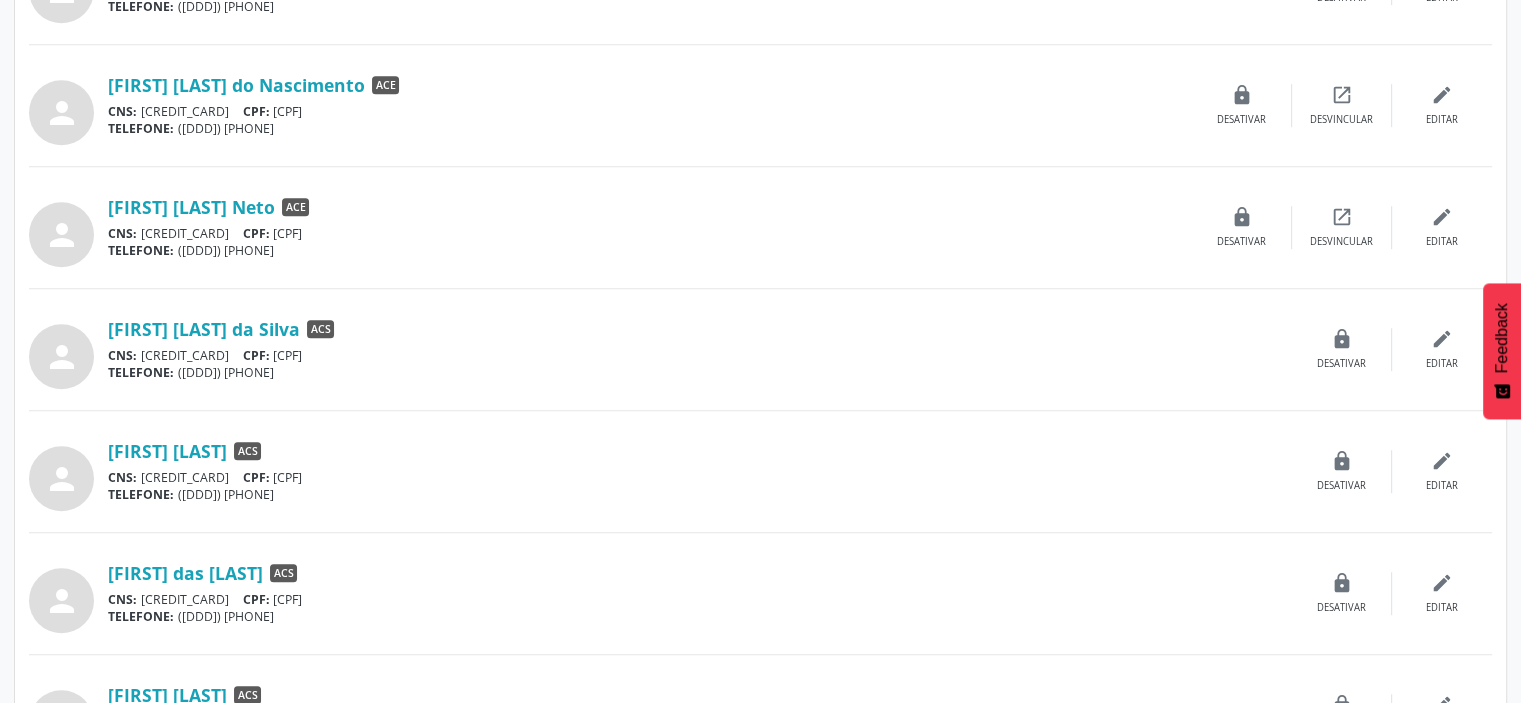 scroll, scrollTop: 1400, scrollLeft: 0, axis: vertical 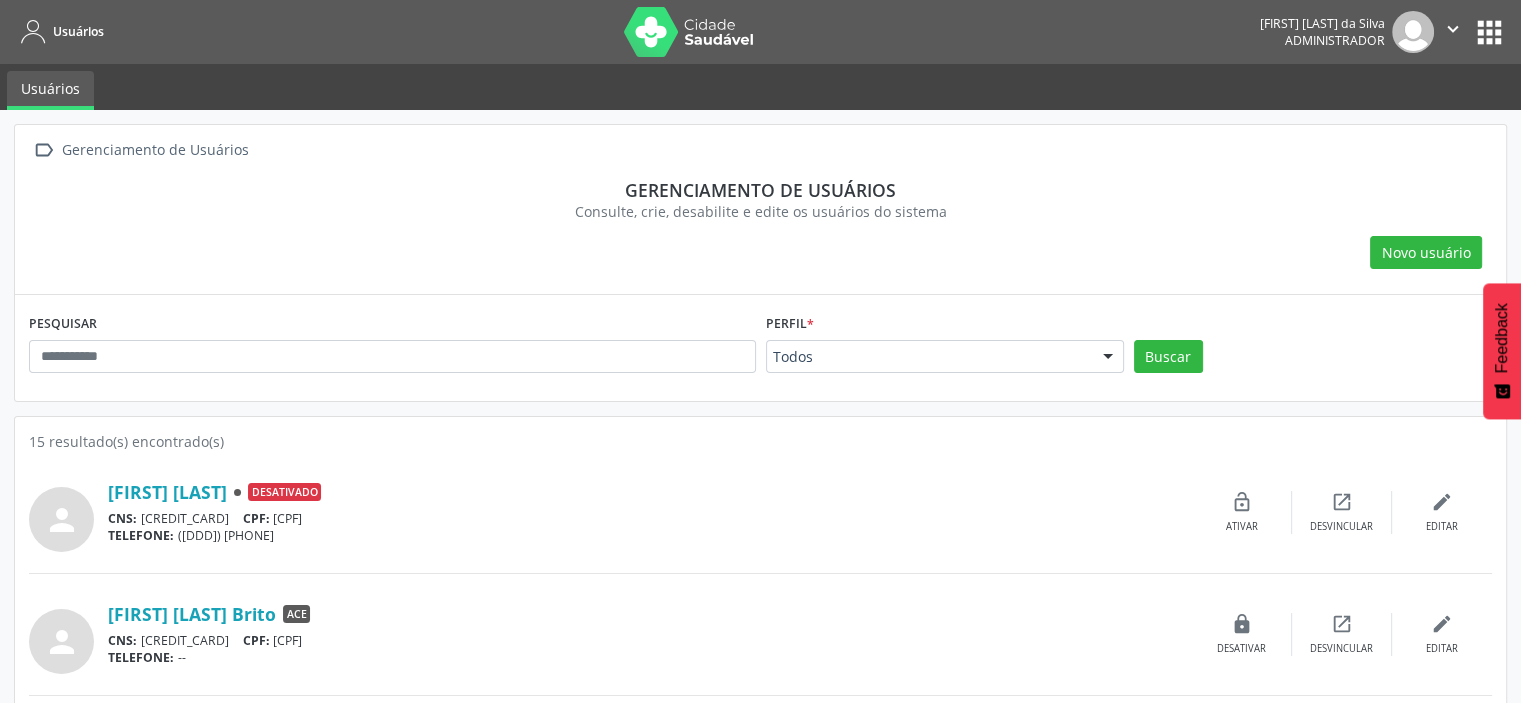 click on "apps" at bounding box center (1489, 32) 